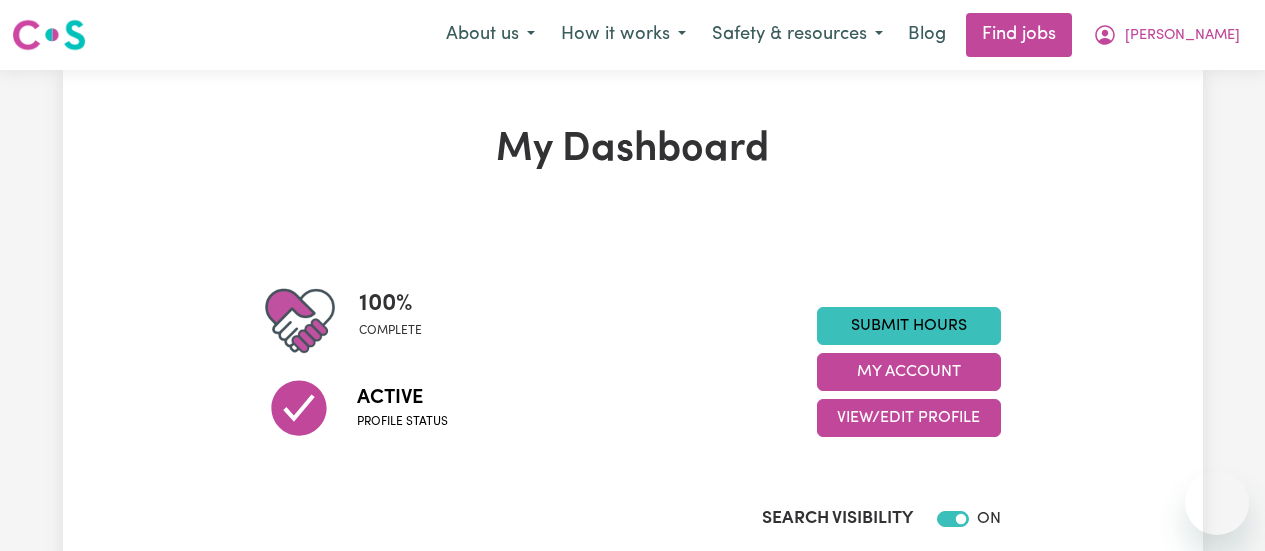scroll, scrollTop: 0, scrollLeft: 0, axis: both 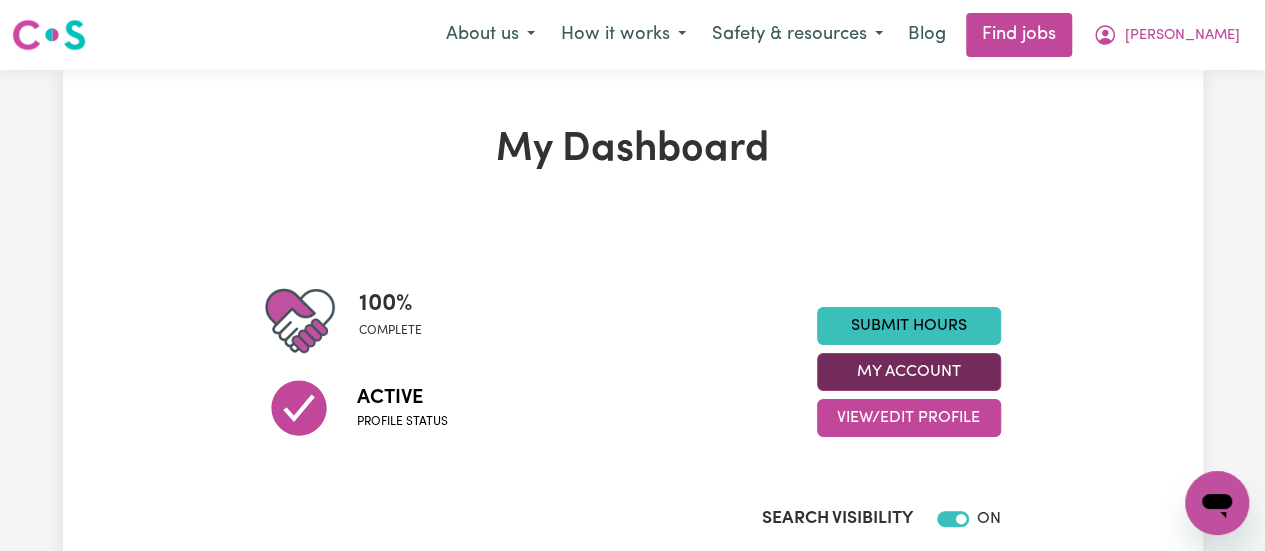 click on "My Account" at bounding box center (909, 372) 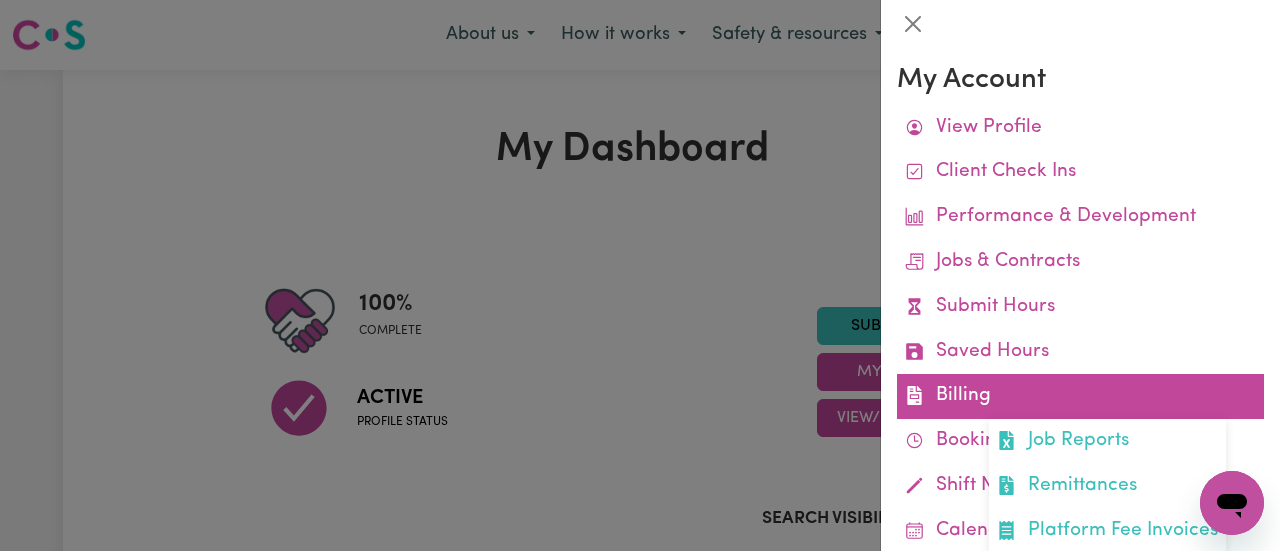 click on "Billing Job Reports Remittances Platform Fee Invoices" at bounding box center (1080, 396) 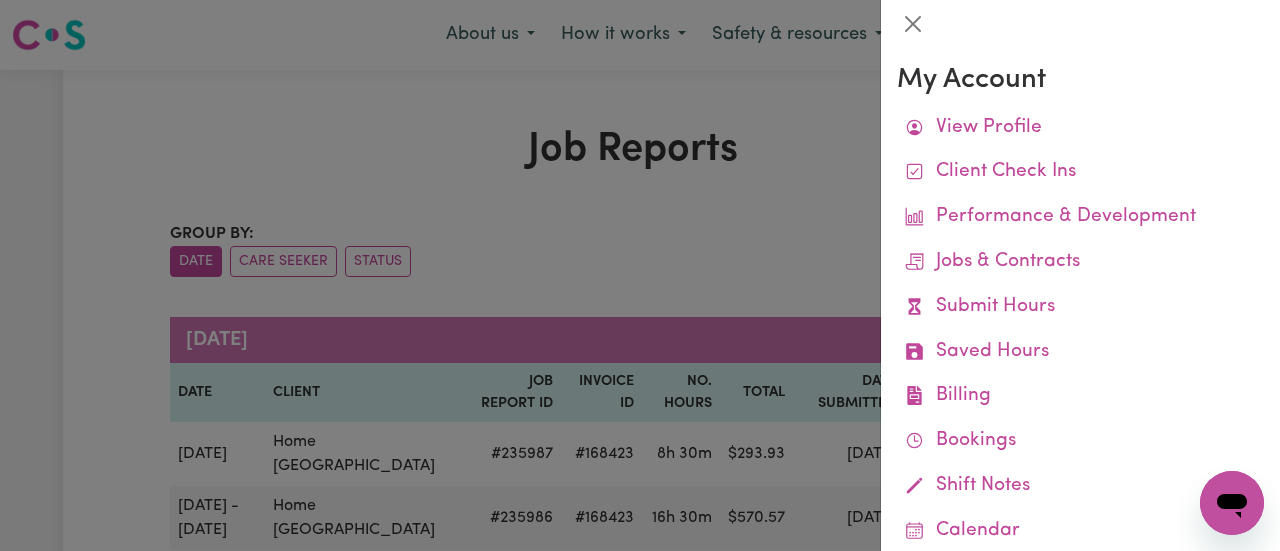 click at bounding box center [640, 275] 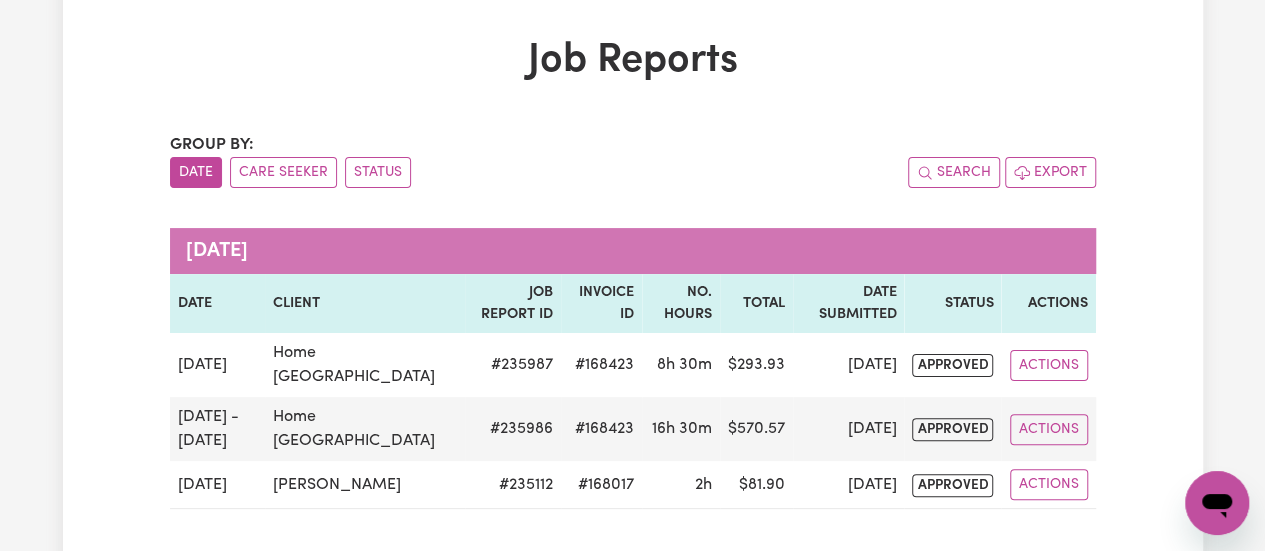 scroll, scrollTop: 0, scrollLeft: 0, axis: both 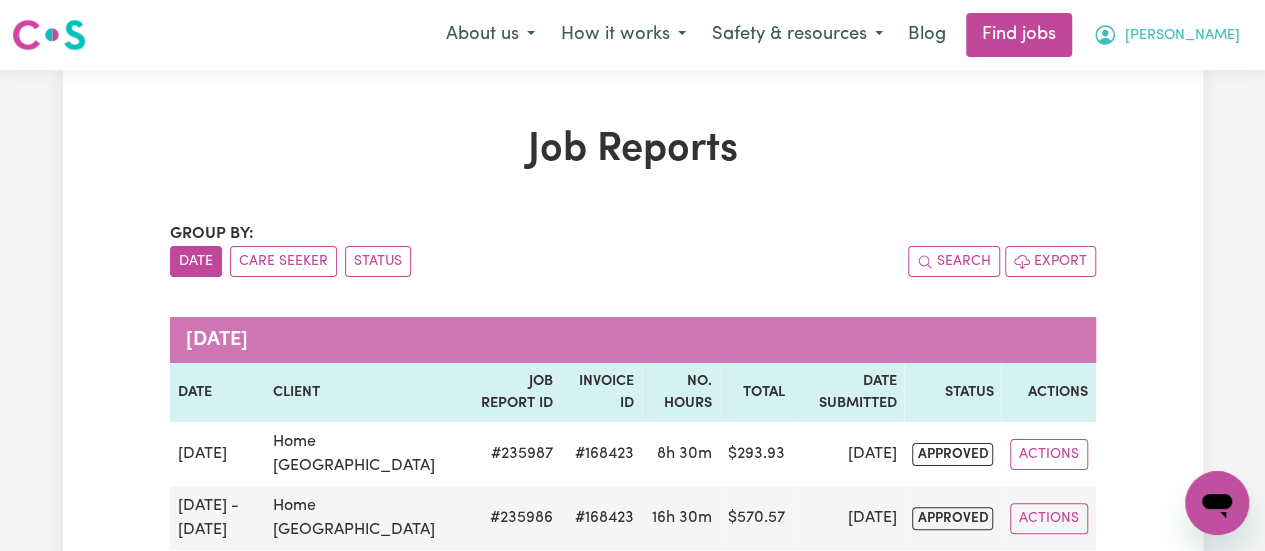 click on "[PERSON_NAME]" at bounding box center (1182, 36) 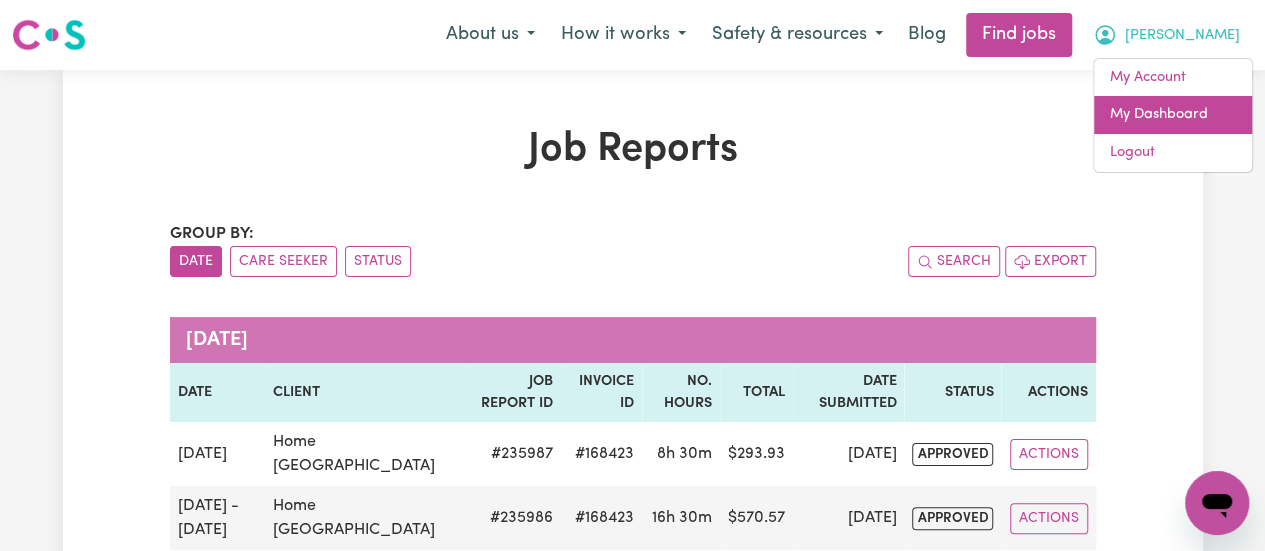 click on "My Dashboard" at bounding box center (1173, 115) 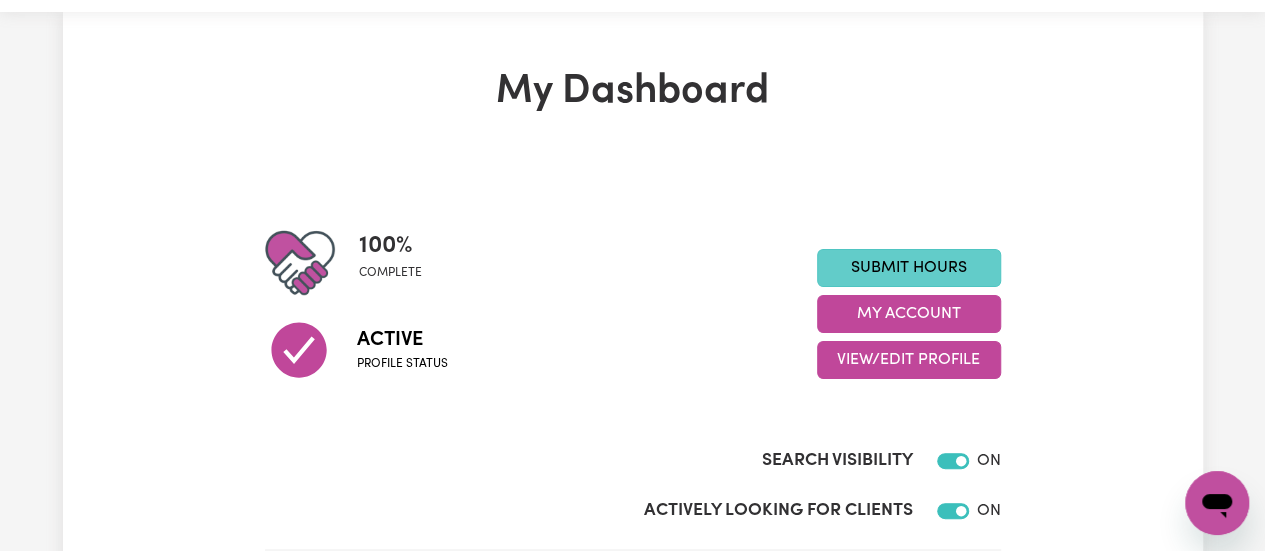 scroll, scrollTop: 0, scrollLeft: 0, axis: both 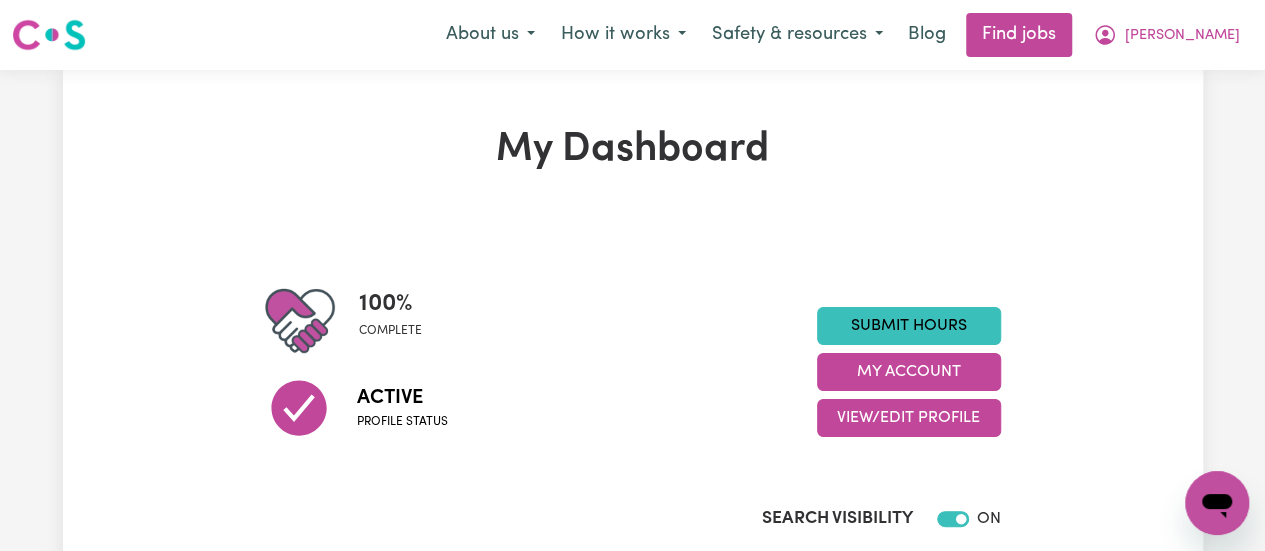 drag, startPoint x: 2399, startPoint y: 960, endPoint x: 1214, endPoint y: 490, distance: 1274.804 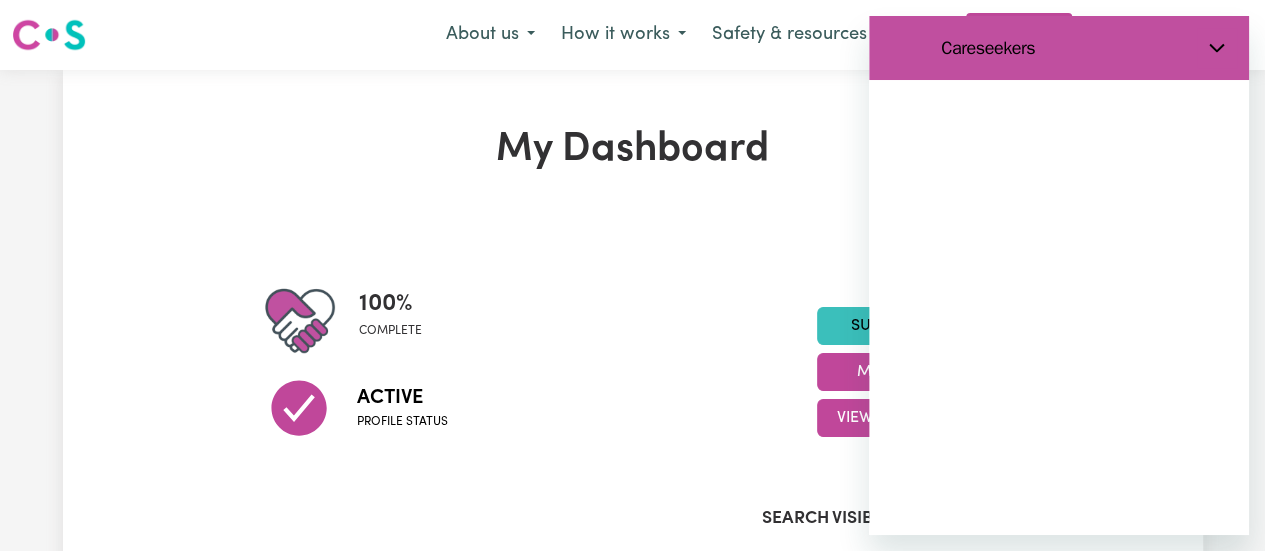scroll, scrollTop: 0, scrollLeft: 0, axis: both 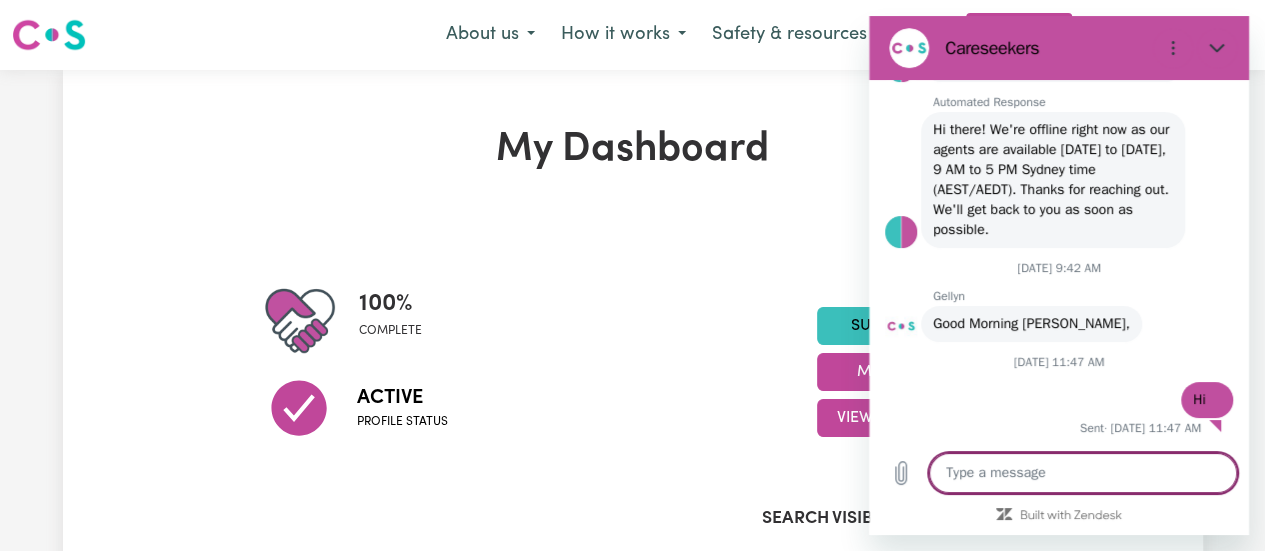 click at bounding box center [1083, 473] 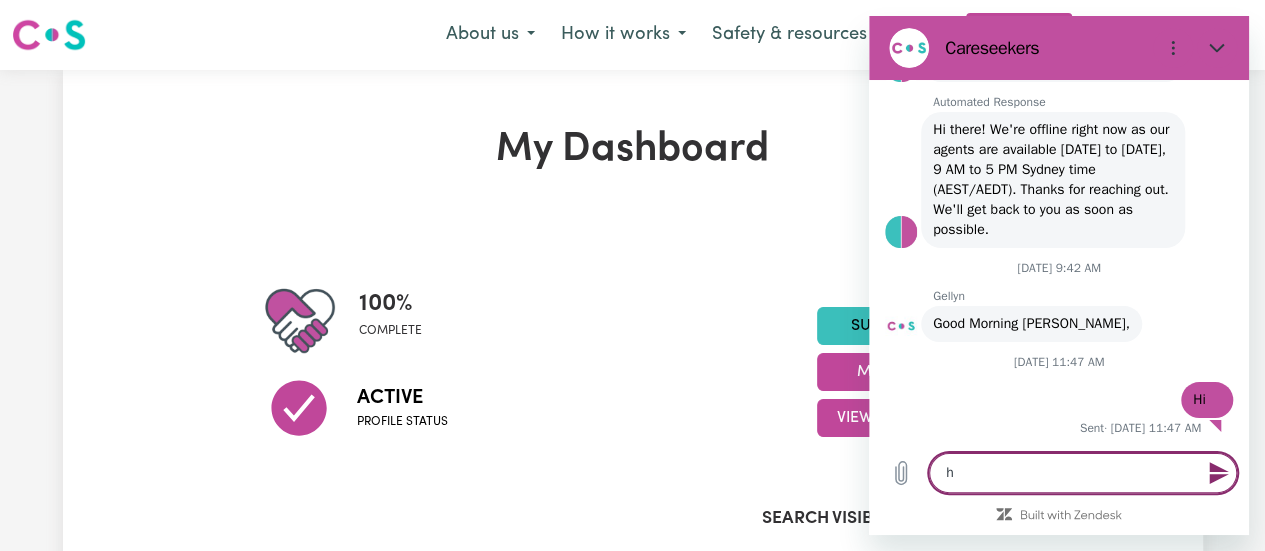 type on "h" 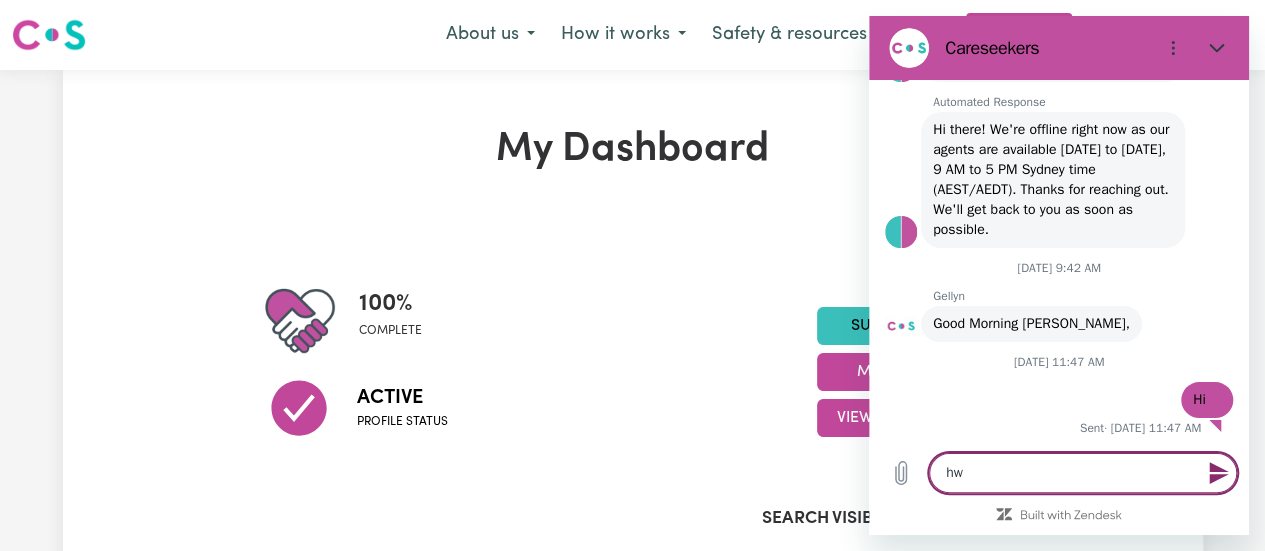 type on "h" 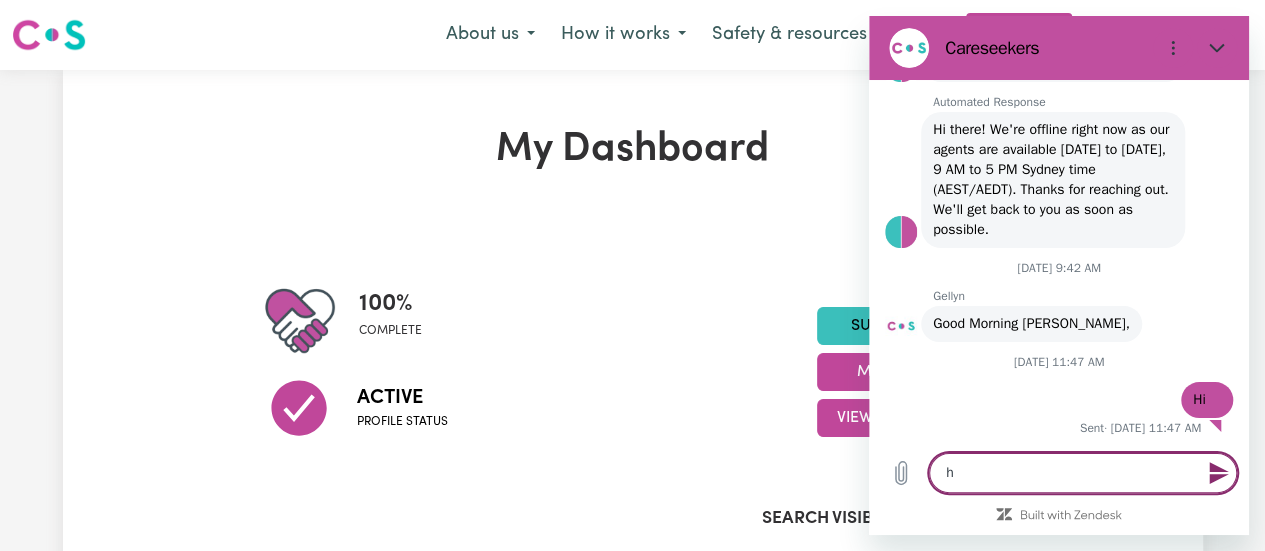type 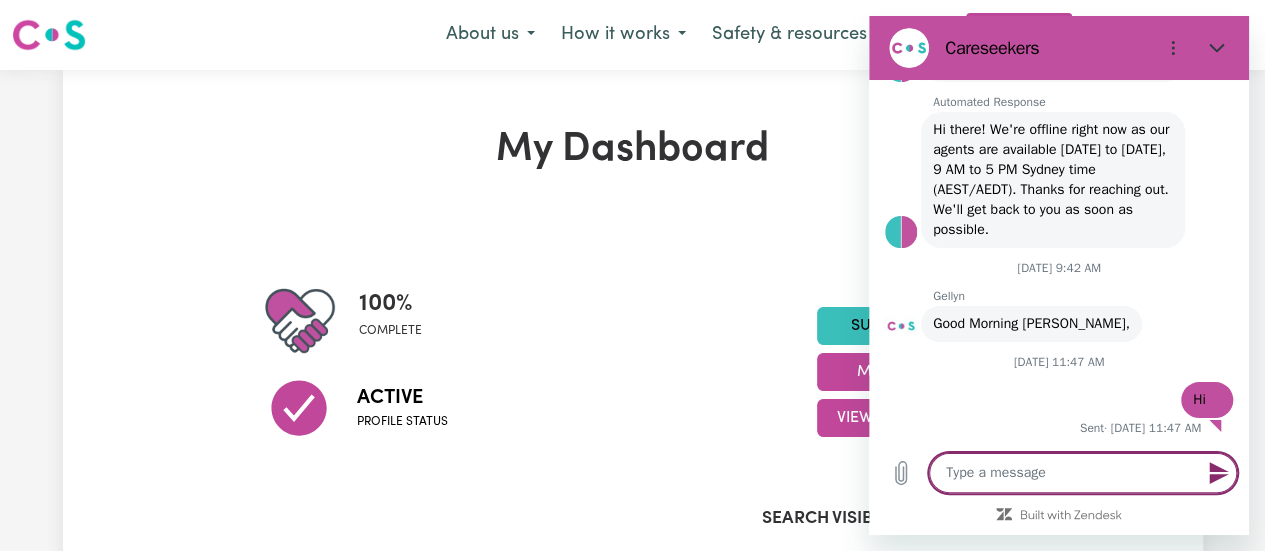 type on "H" 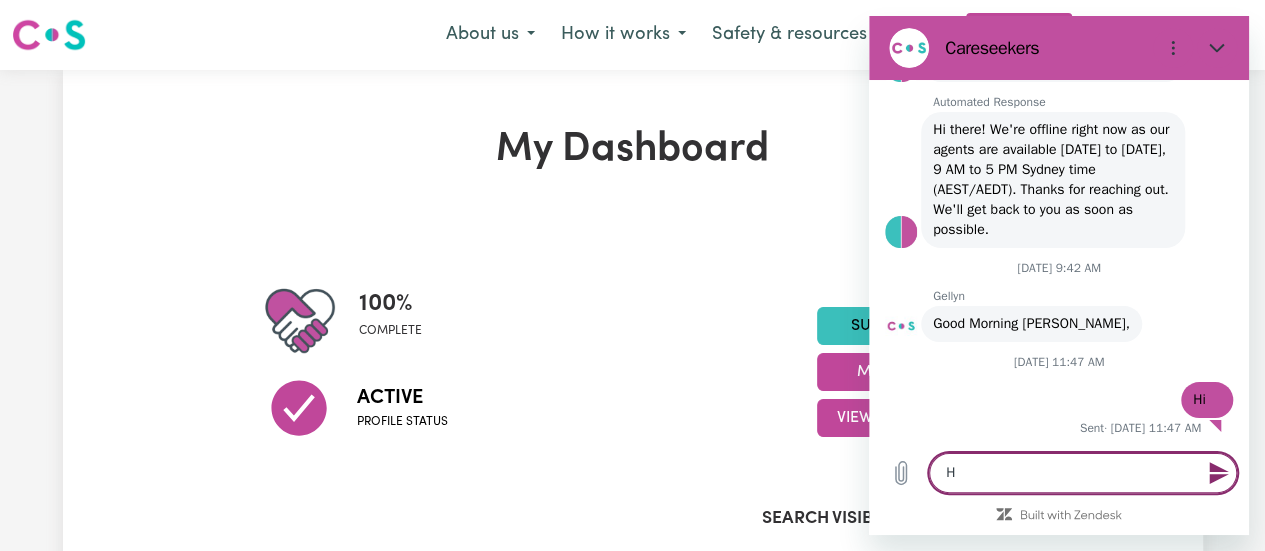 type on "x" 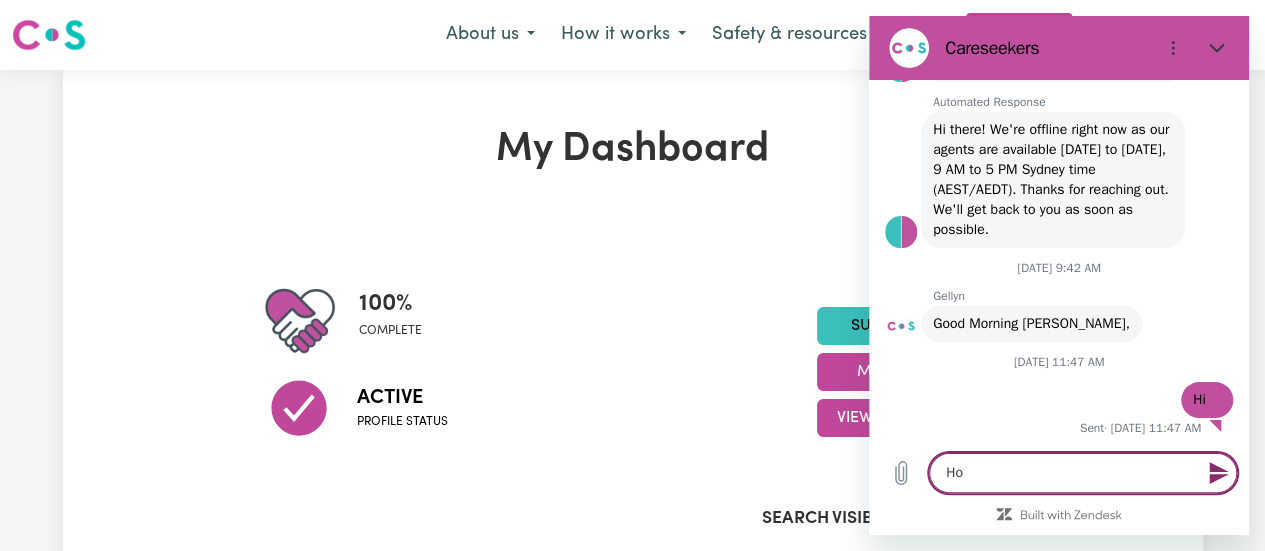 type on "Ho" 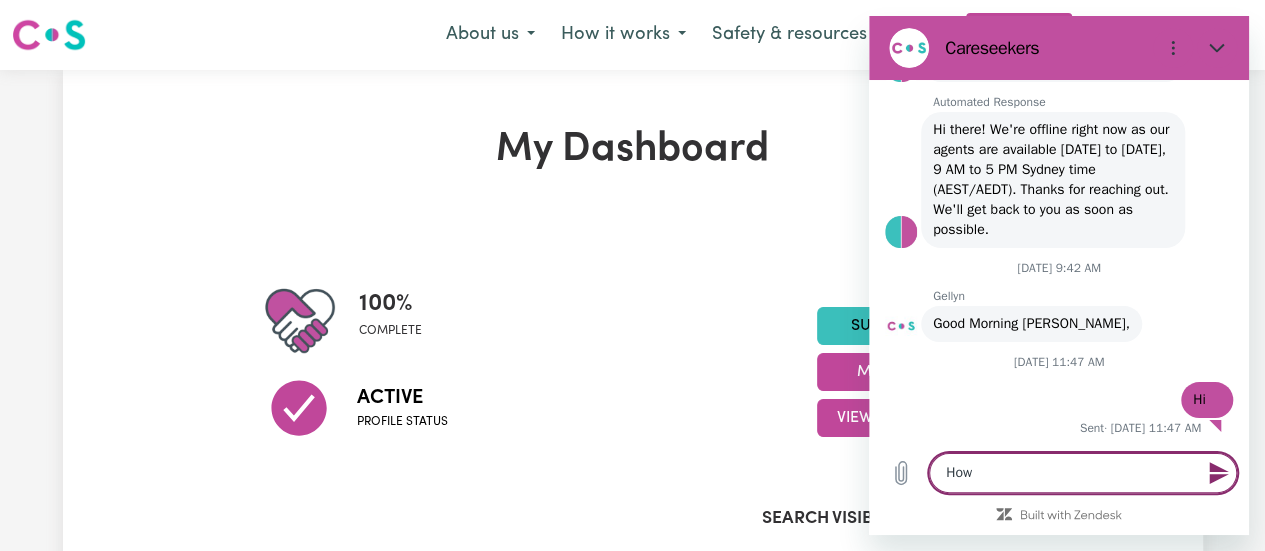 type on "How" 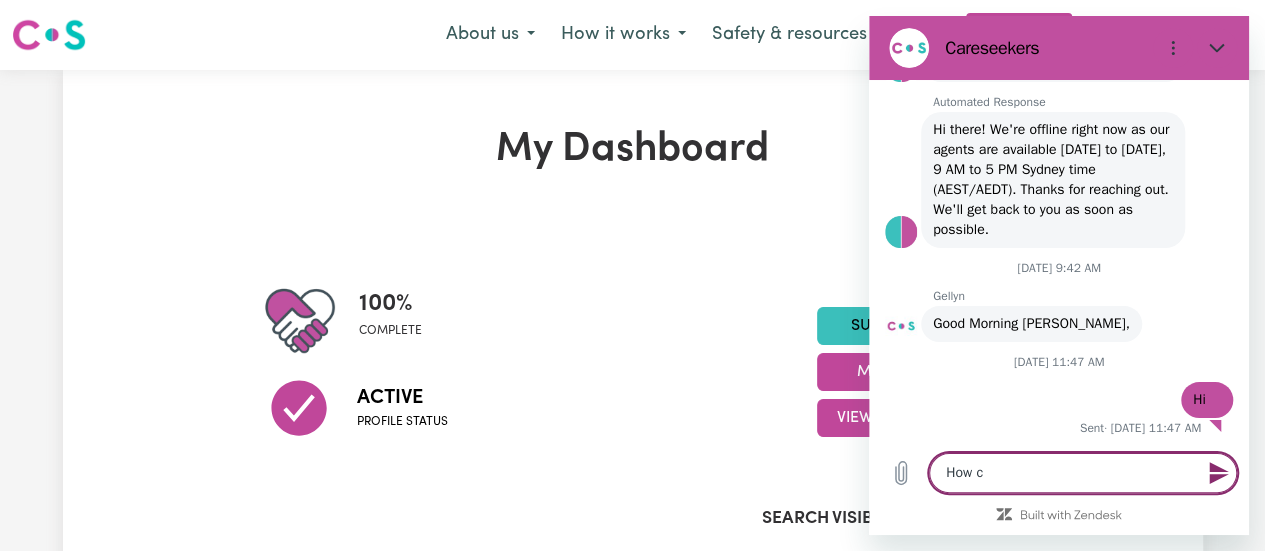 type on "How ca" 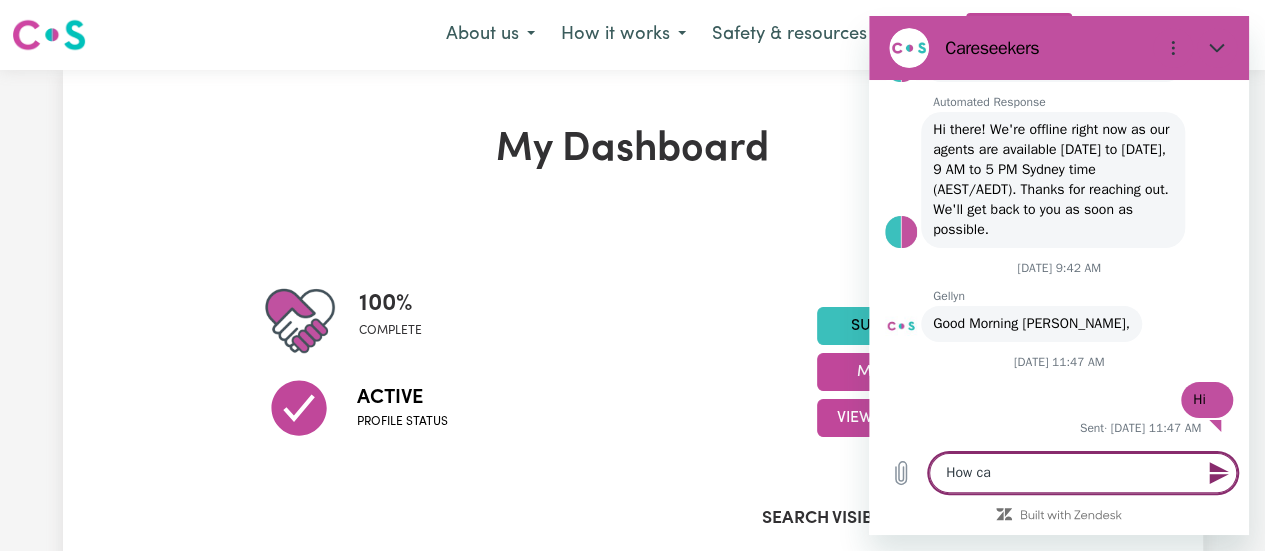 type on "How can" 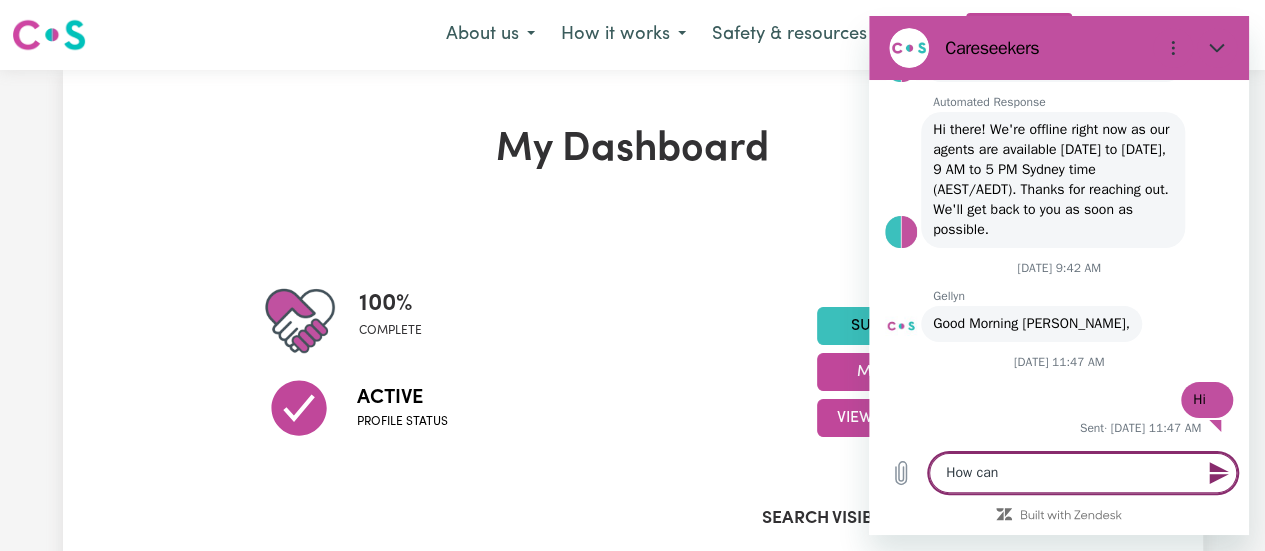 type on "How can" 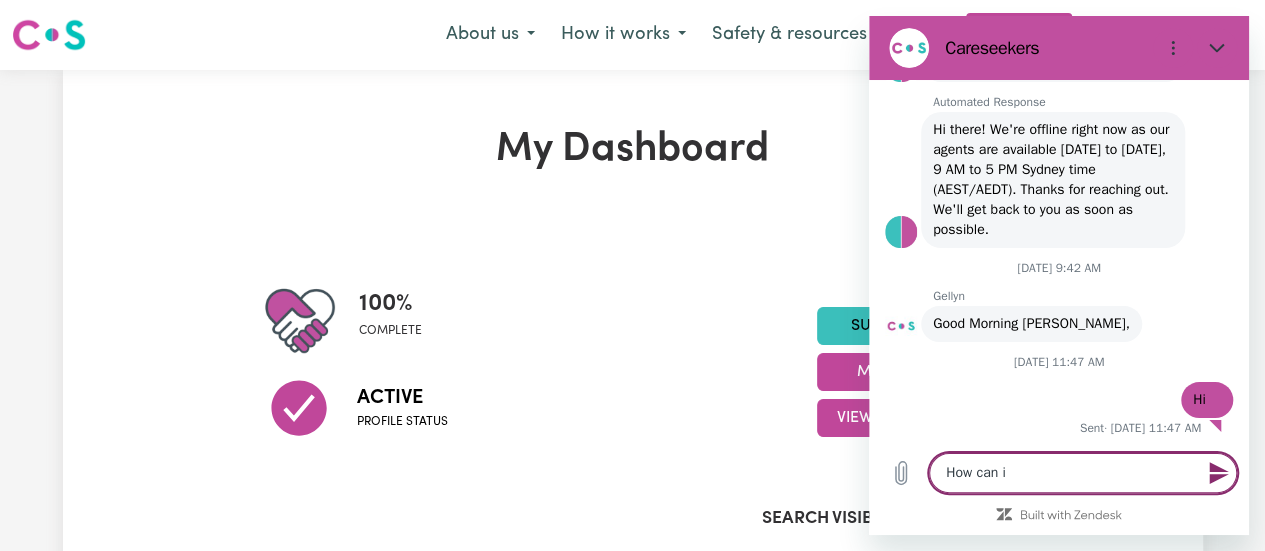 type on "How can i" 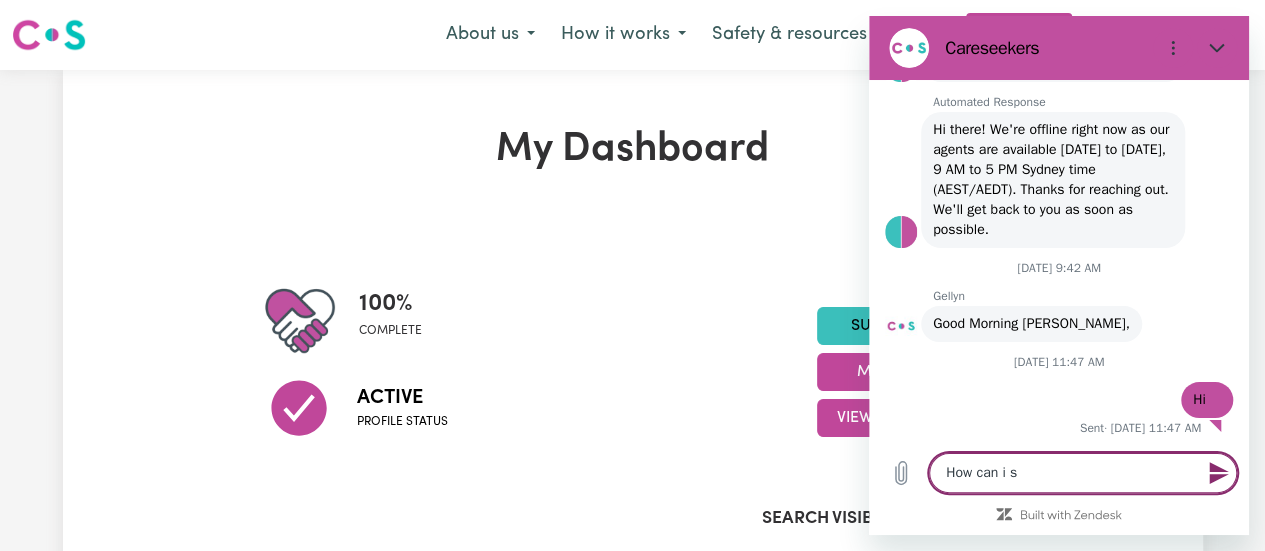 type on "How can i se" 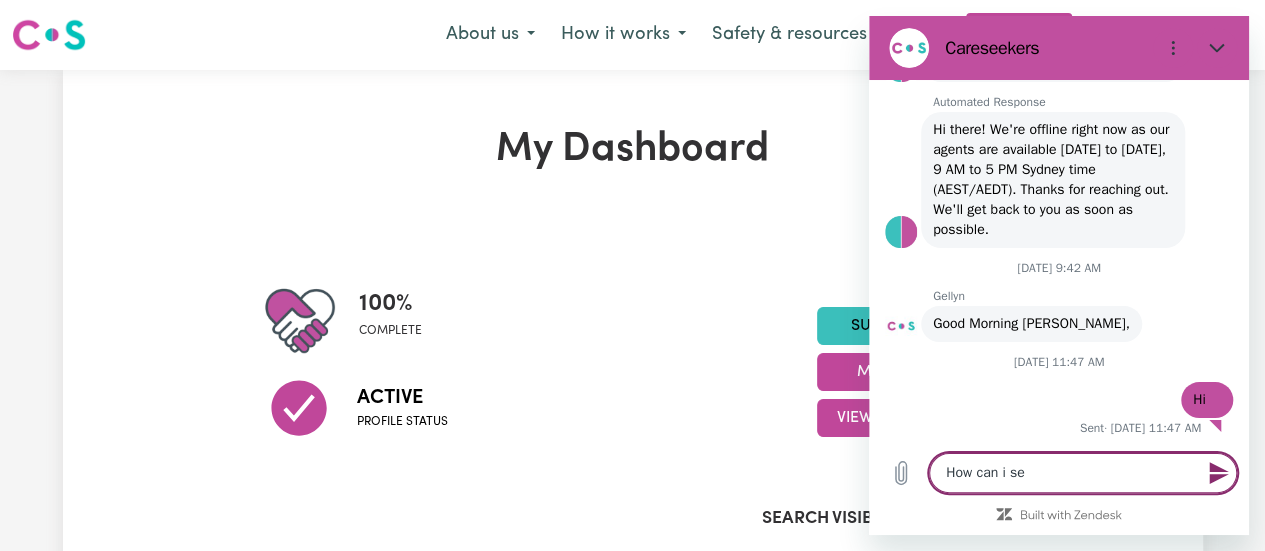 type on "How can i sen" 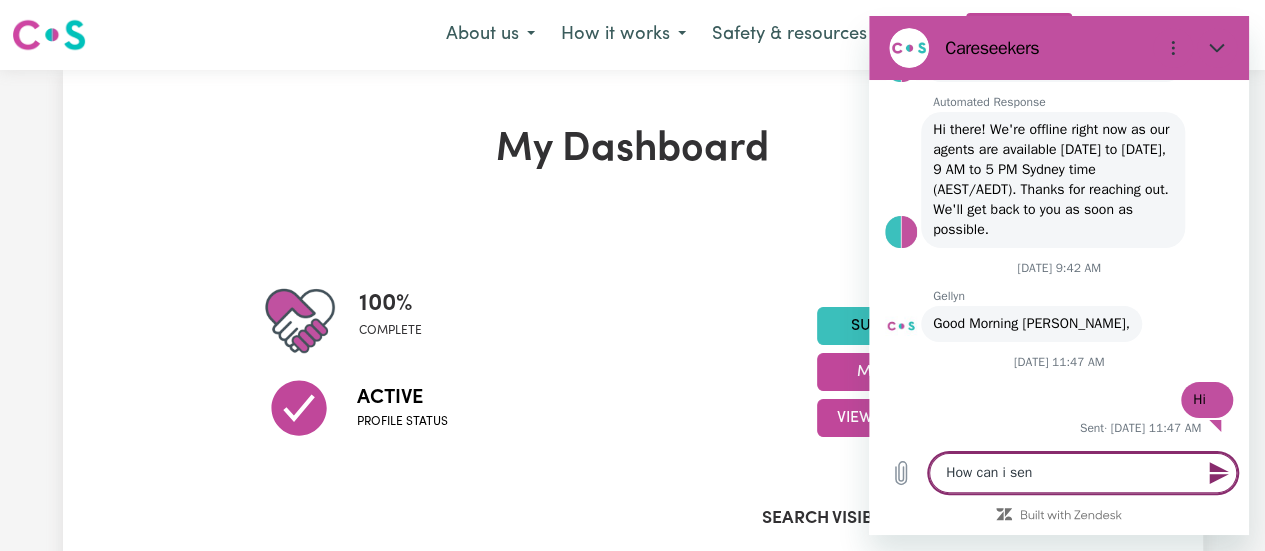 type on "How can i send" 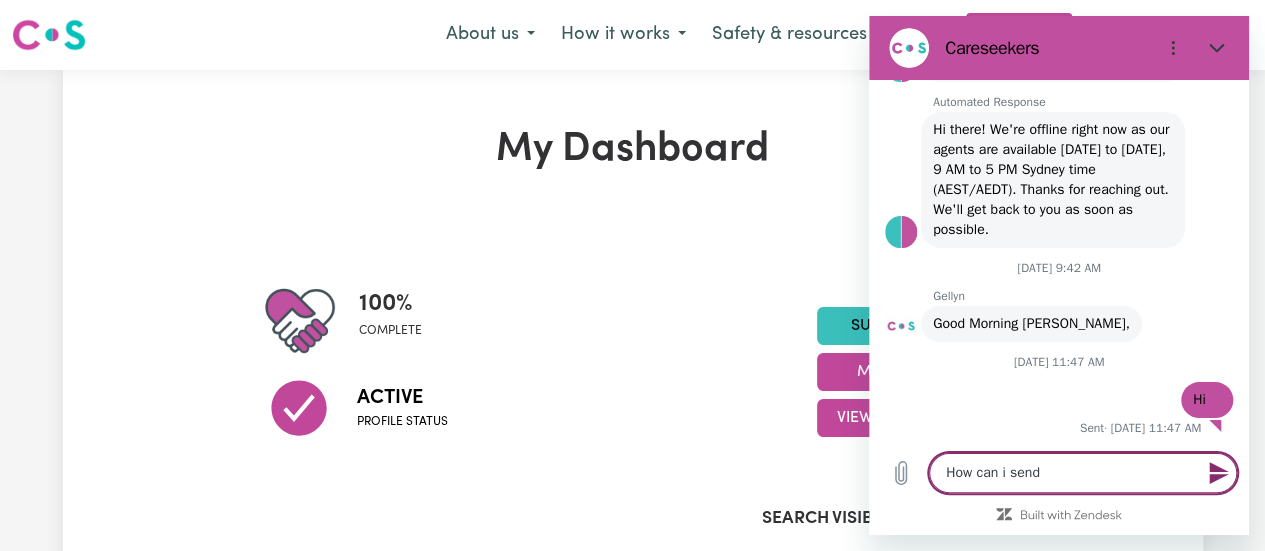 type on "How can i send" 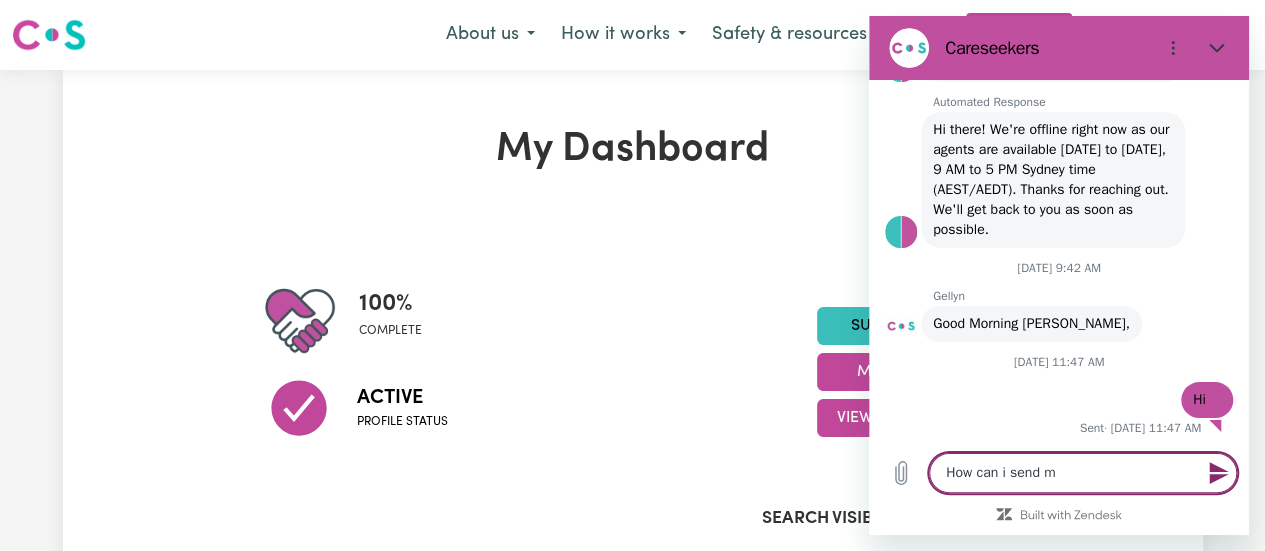 type on "How can i send my" 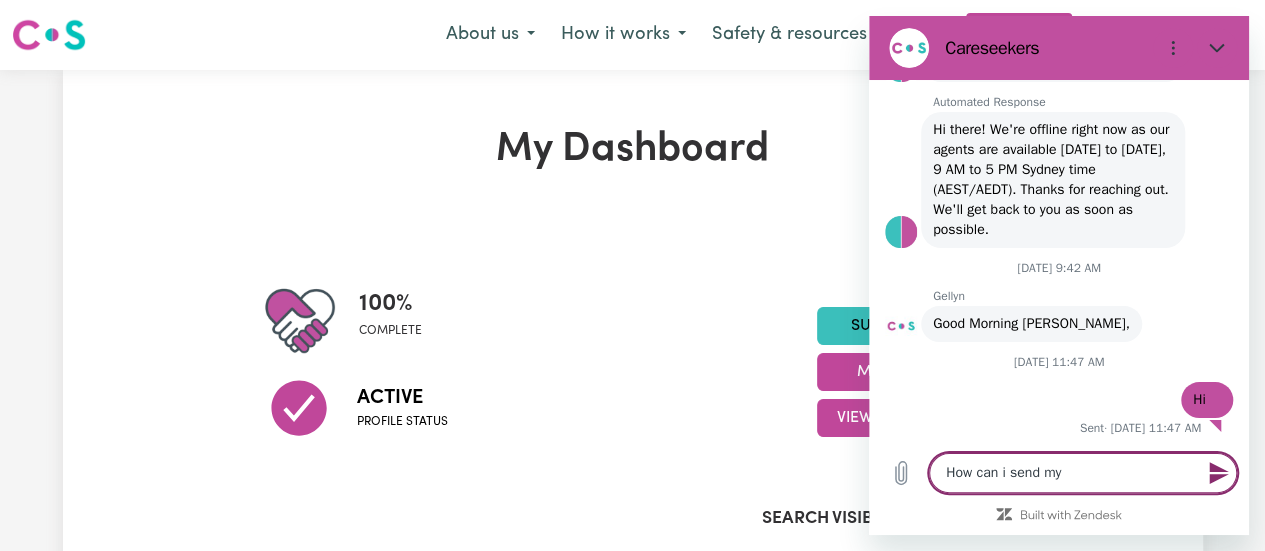 type on "How can i send my" 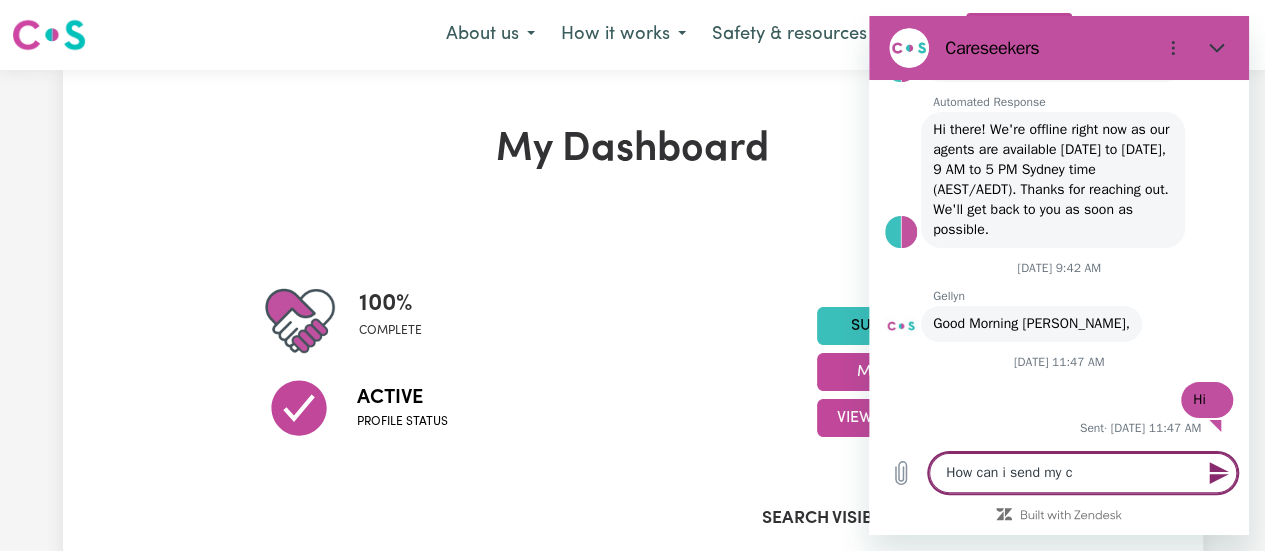type on "How can i send my ce" 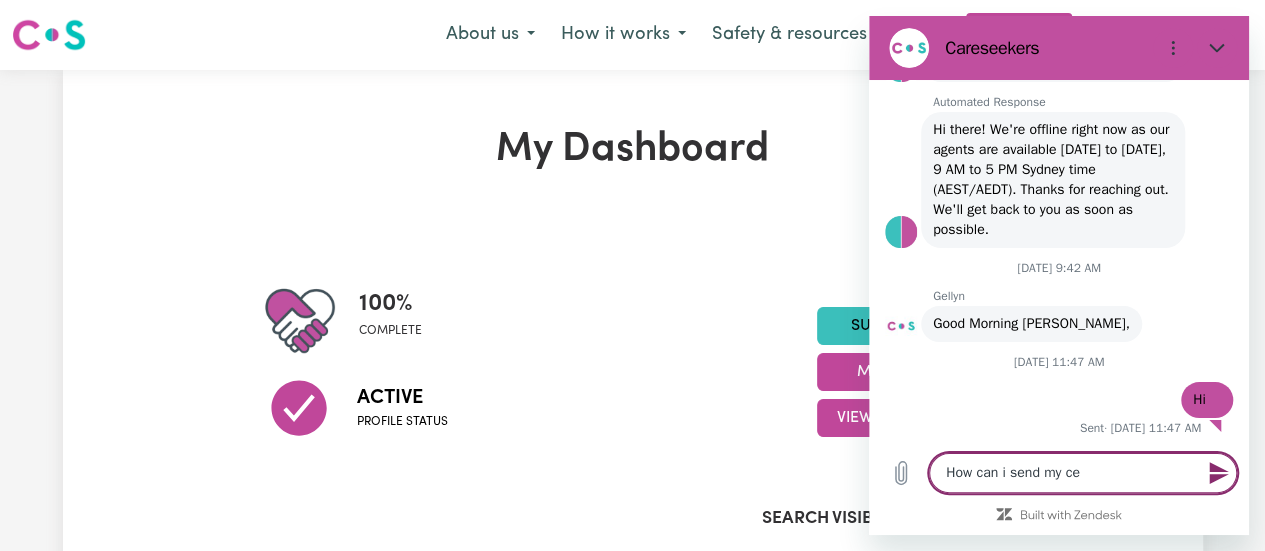 type on "How can i send my cer" 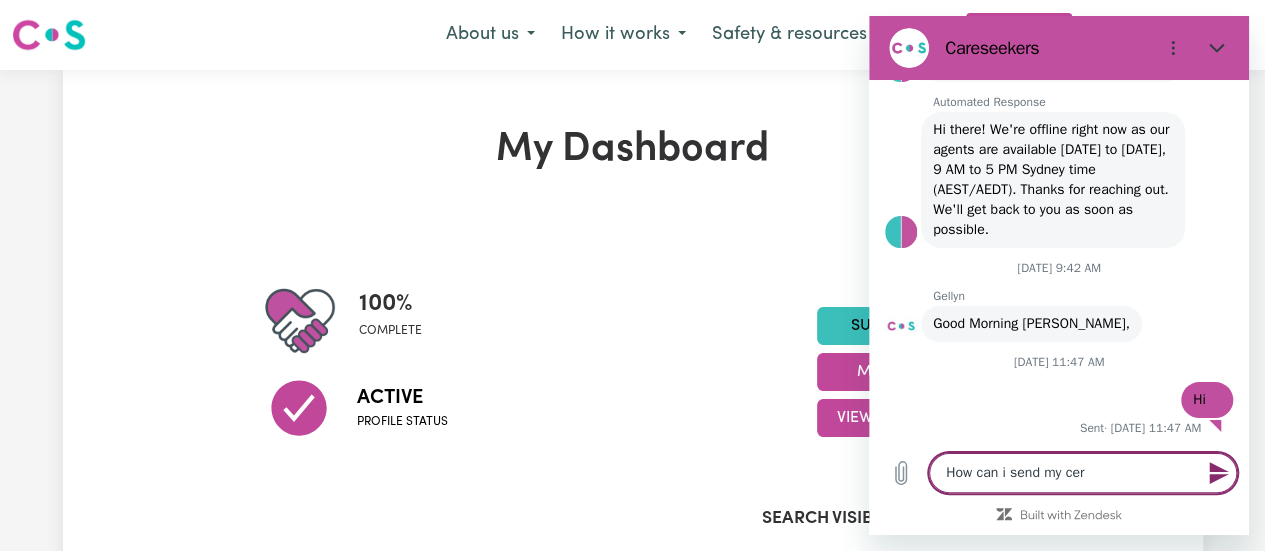 type on "How can i send my cert" 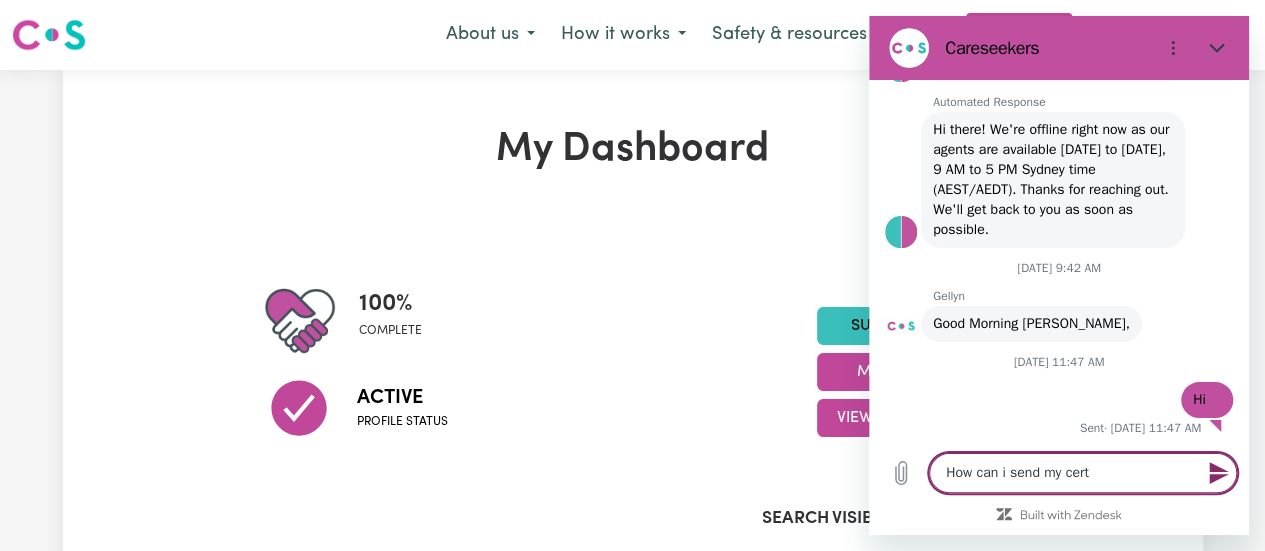 type on "How can i send my certi" 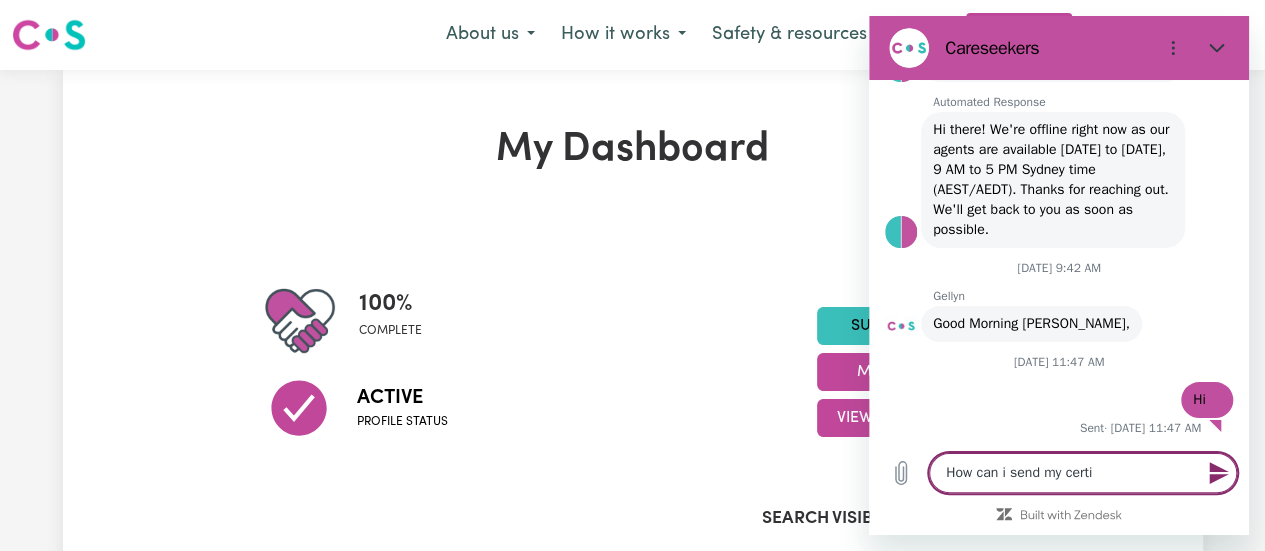 type on "How can i send my certif" 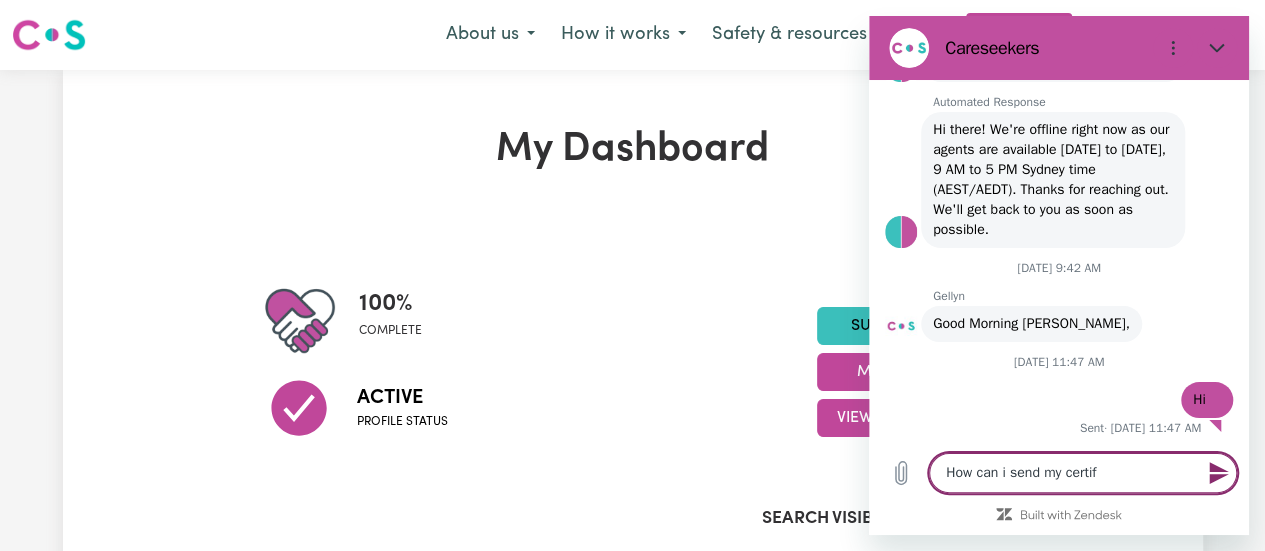 type on "How can i send my certifi" 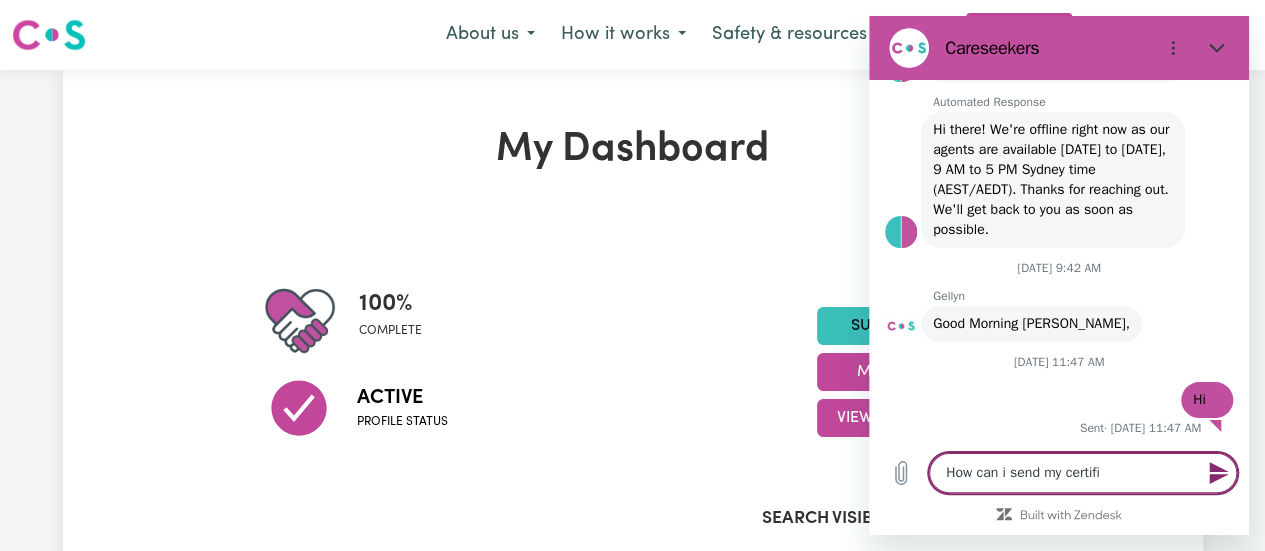 type on "How can i send my certific" 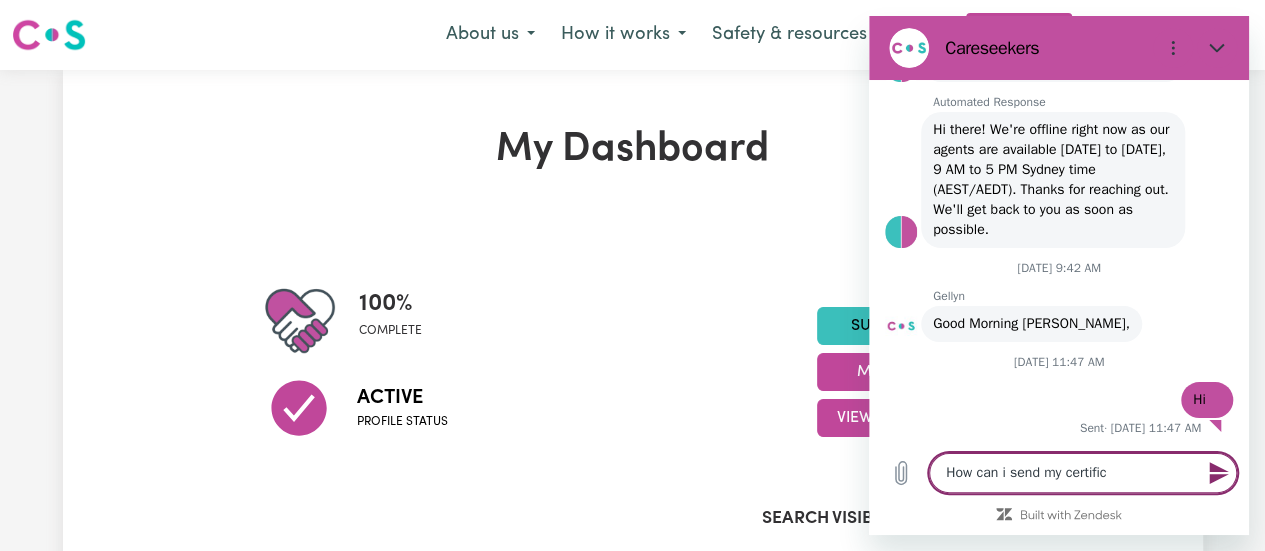 type on "How can i send my certifica" 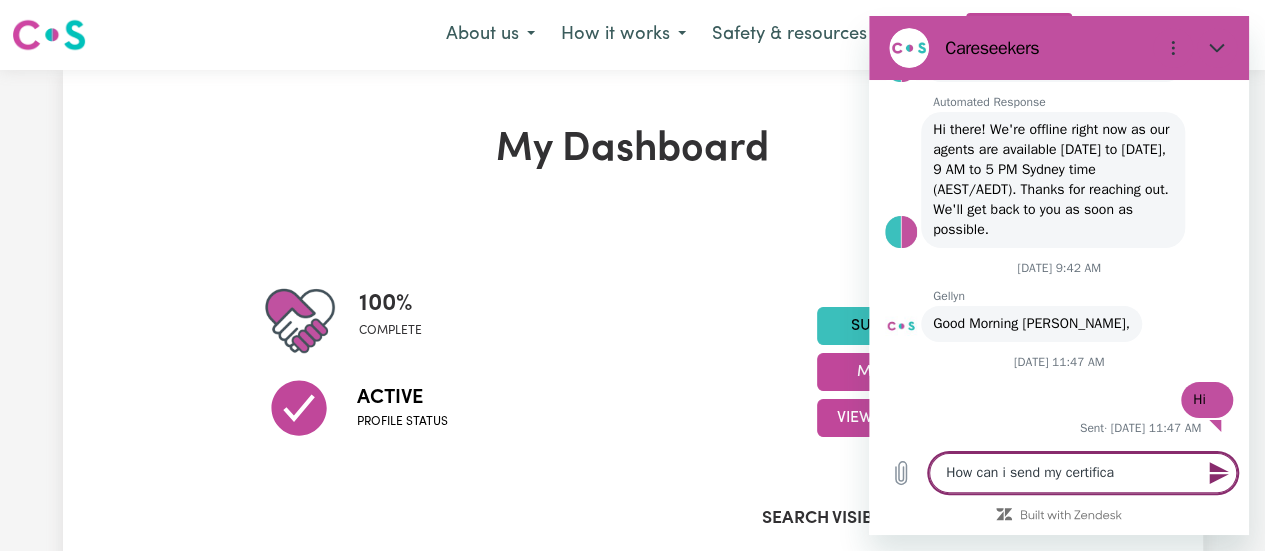type on "How can i send my certificat" 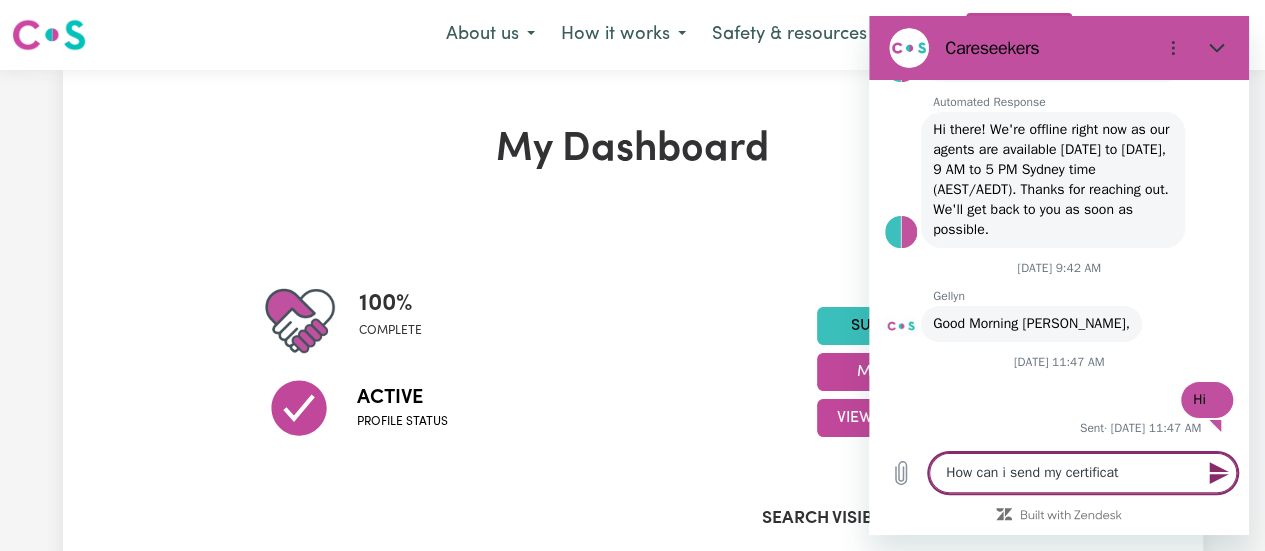 type on "How can i send my certificate" 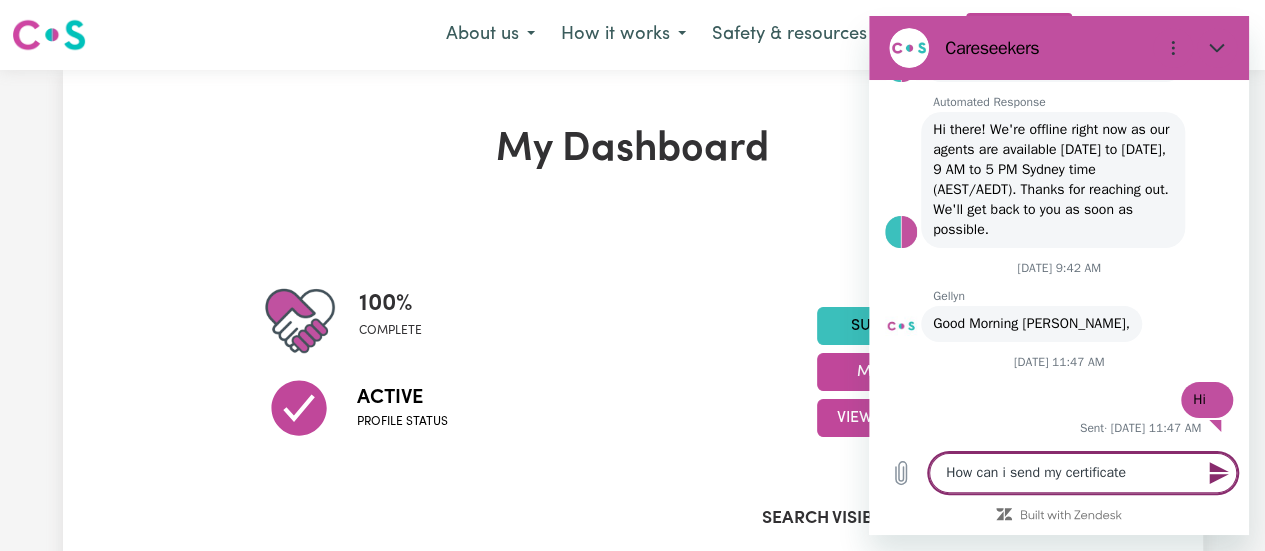 type on "How can i send my certificates" 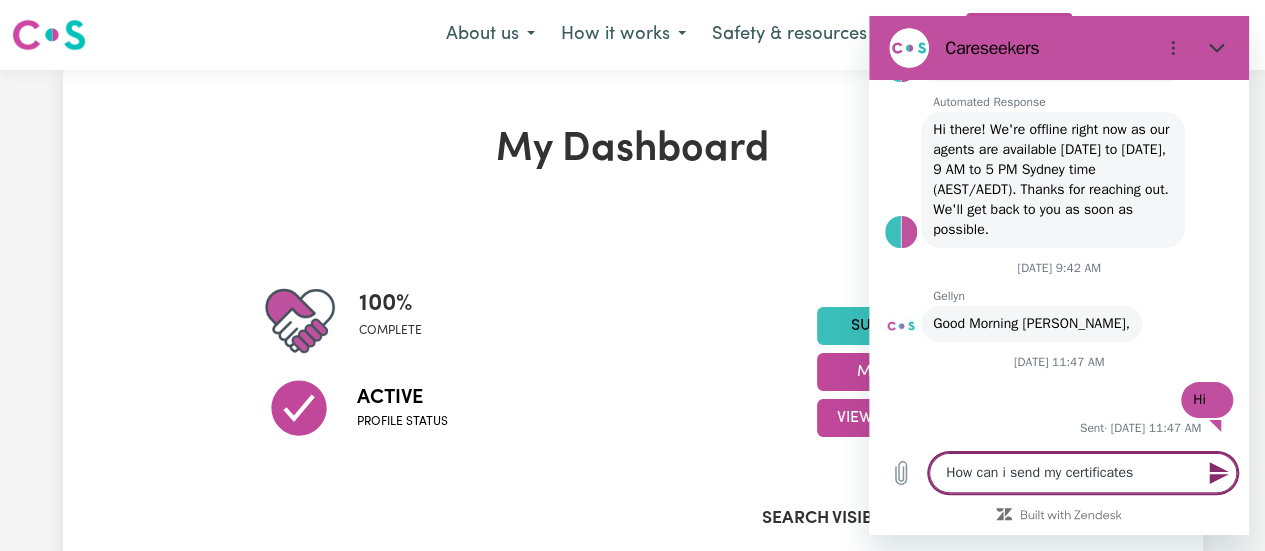 type on "How can i send my certificates" 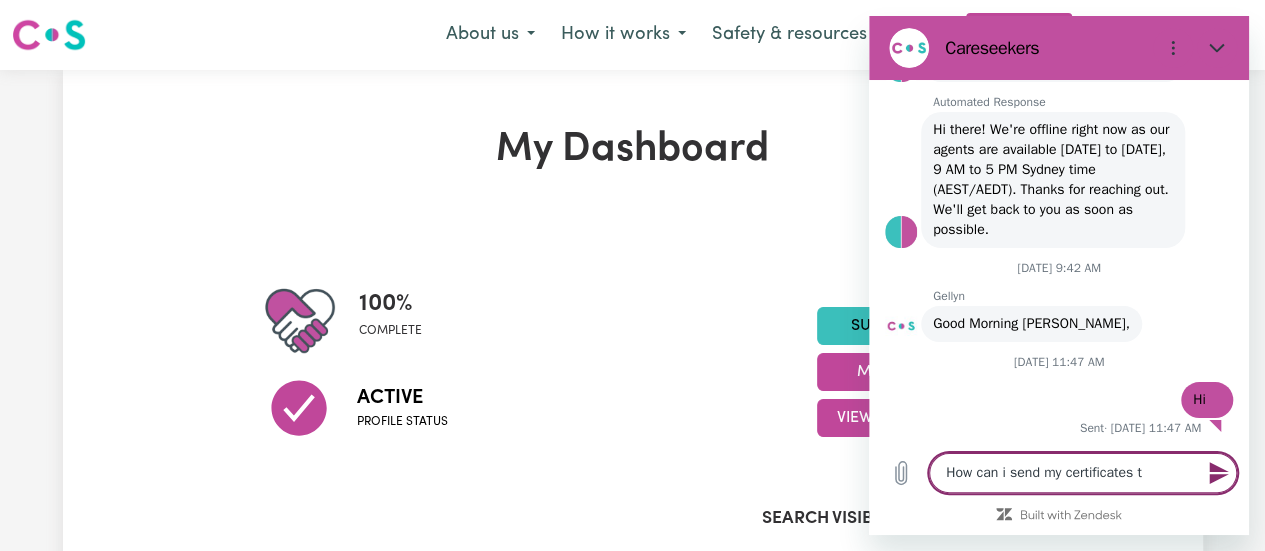 type on "How can i send my certificates t" 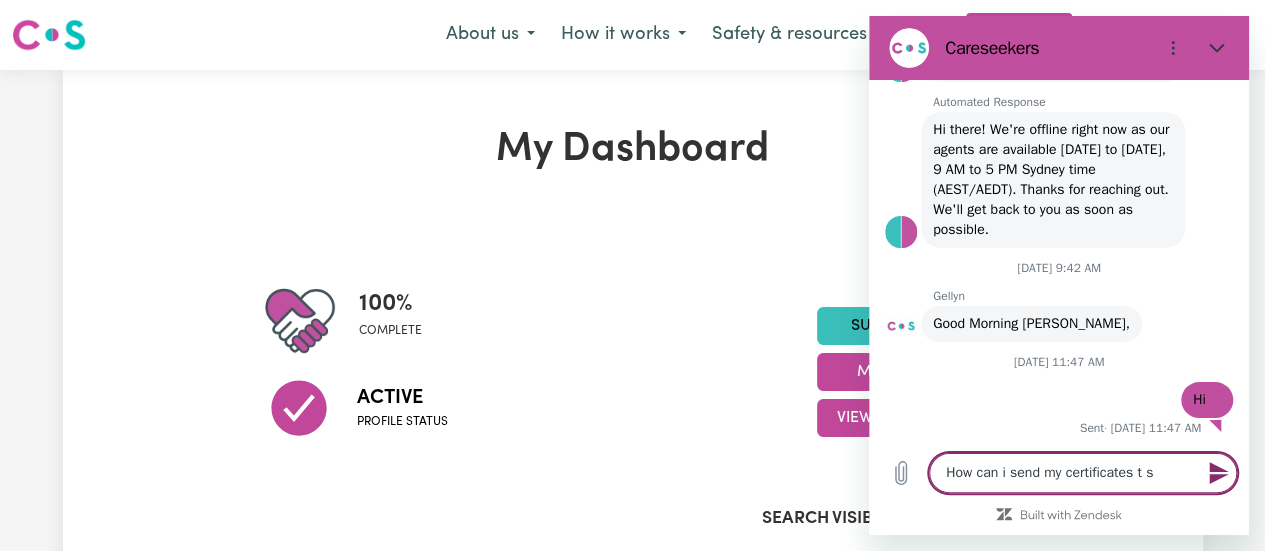 type on "How can i send my certificates t so" 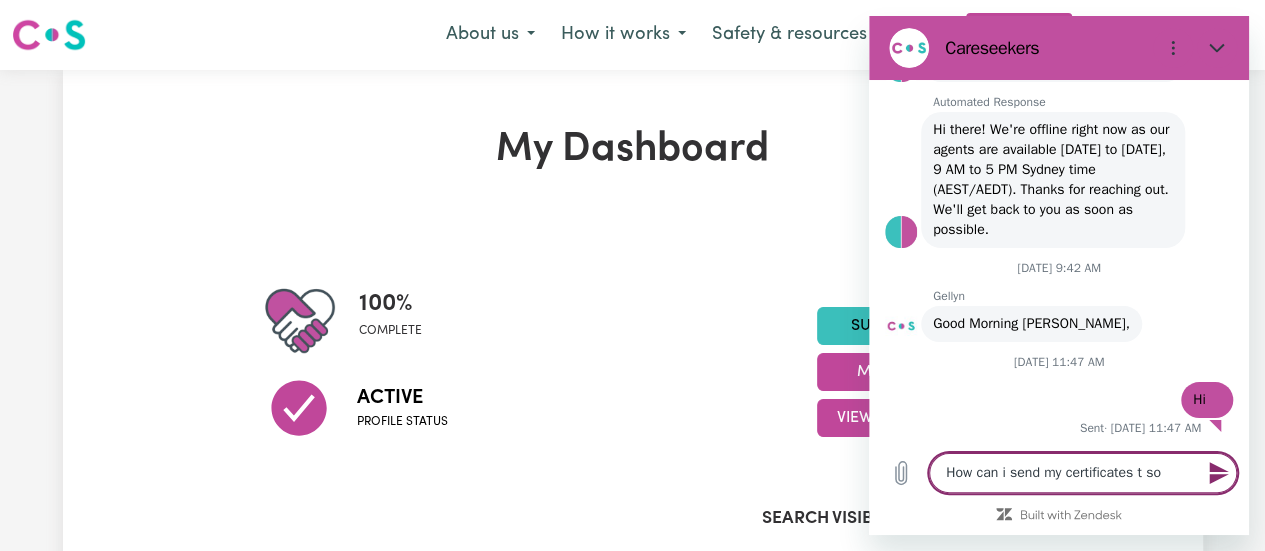 type on "How can i send my certificates t som" 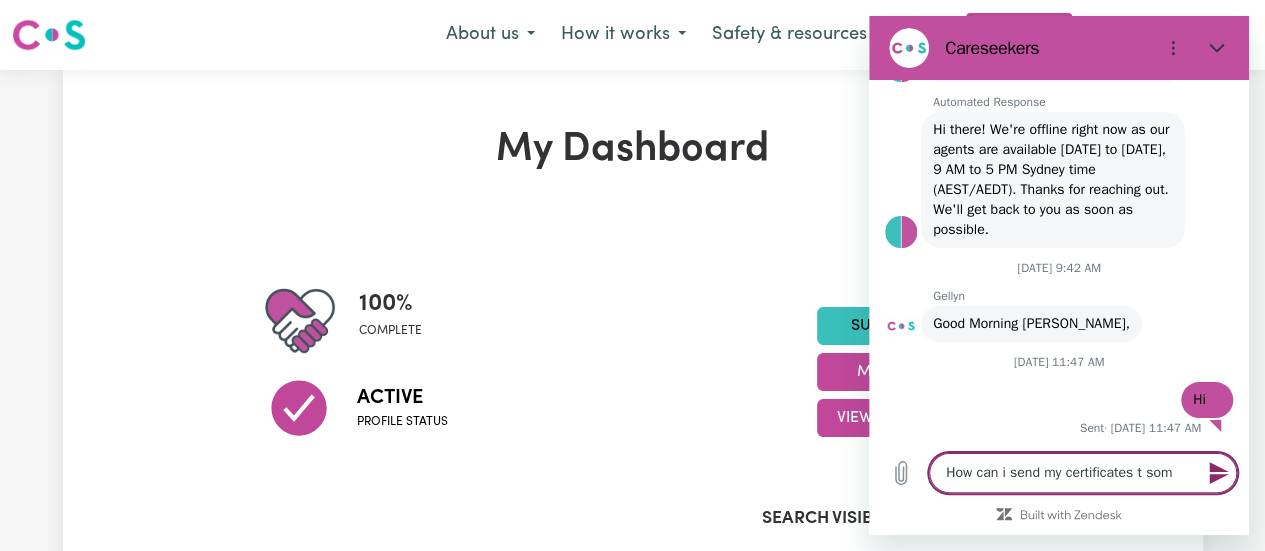 type on "How can i send my certificates t some" 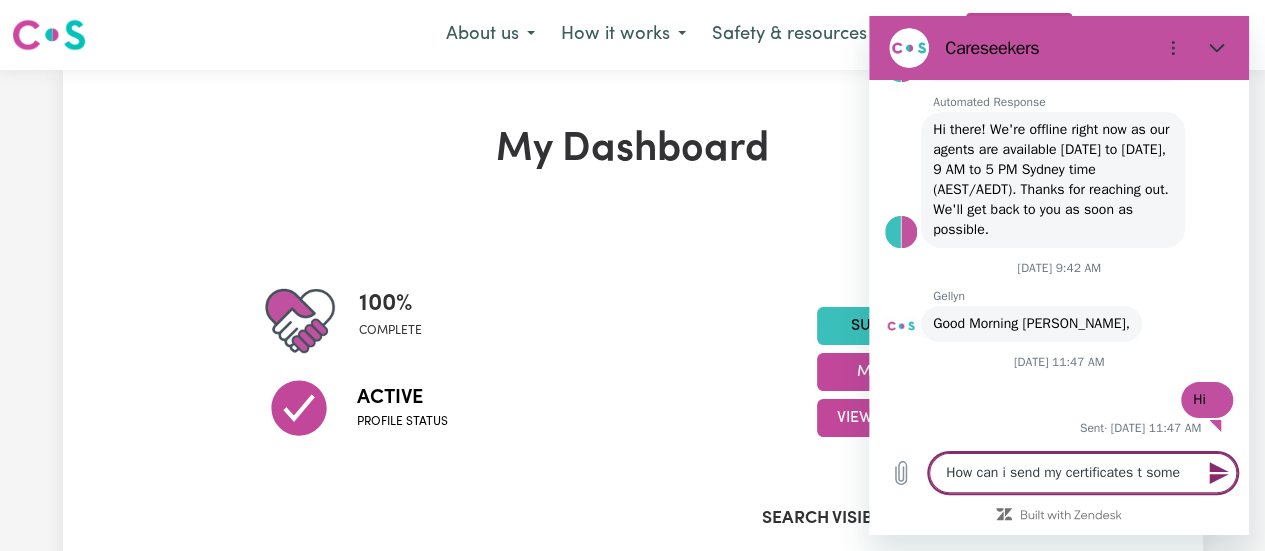 type on "How can i send my certificates t someo" 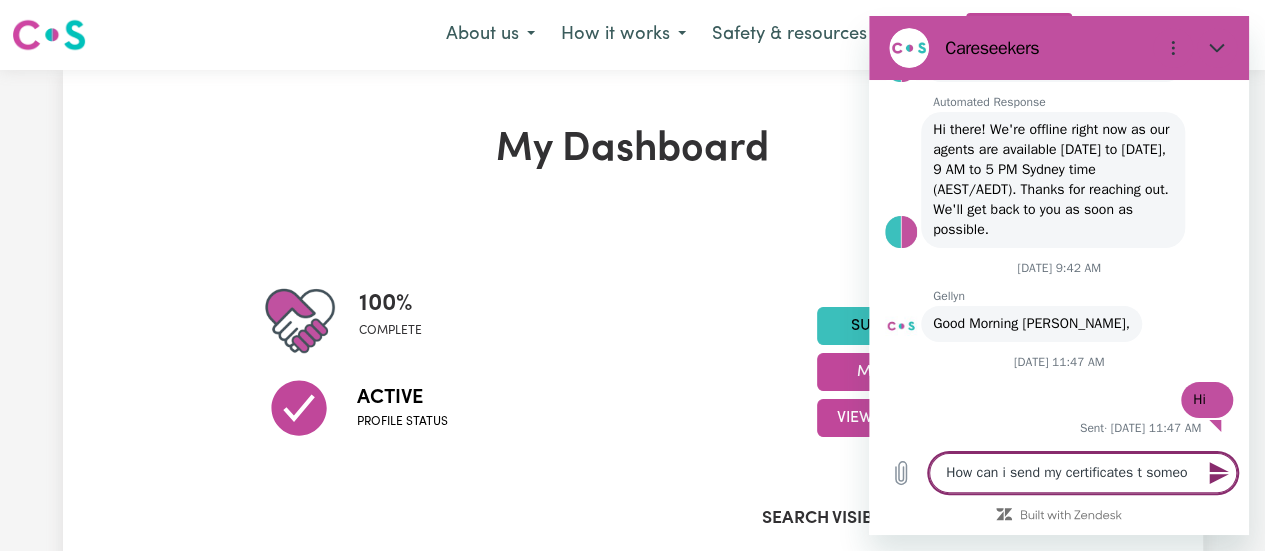 type on "How can i send my certificates t someon" 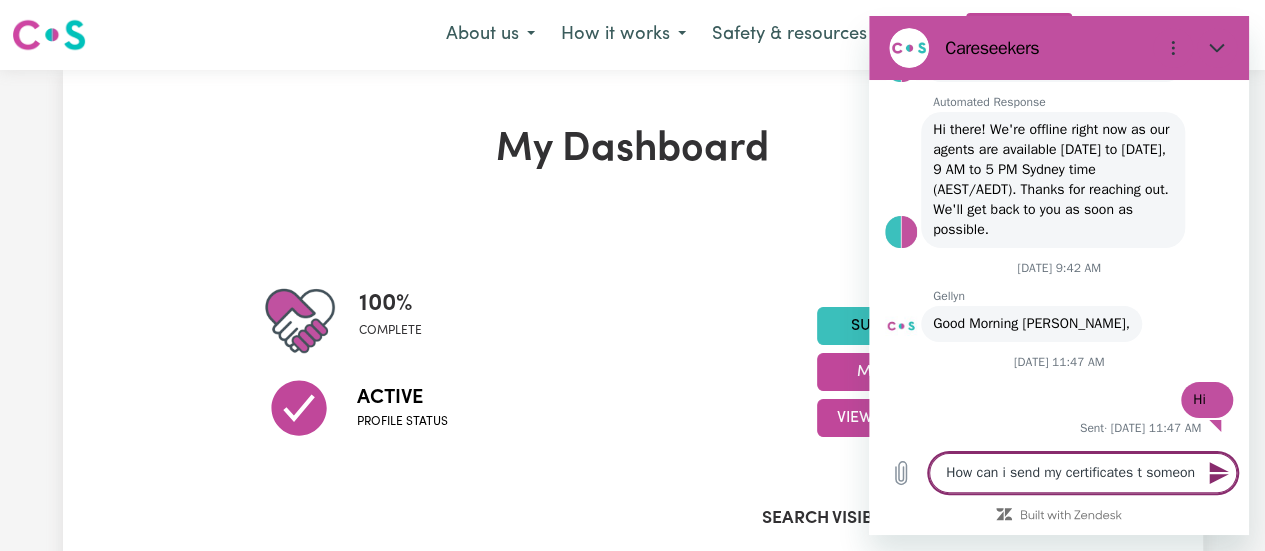 type on "How can i send my certificates t someone" 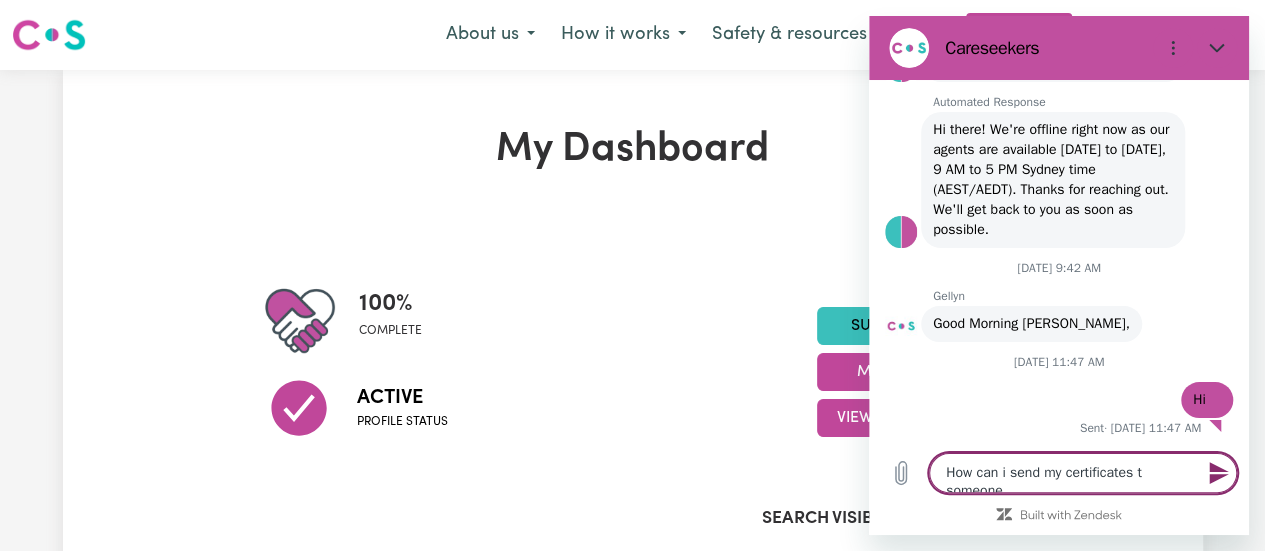type on "How can i send my certificates t someone" 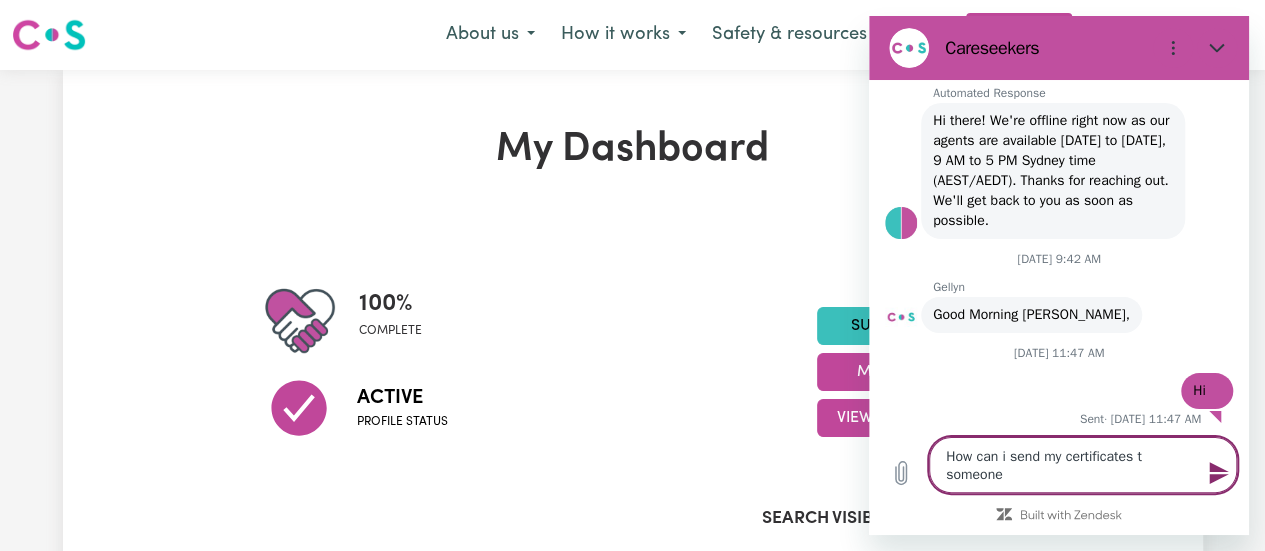 click on "How can i send my certificates t someone" at bounding box center (1083, 465) 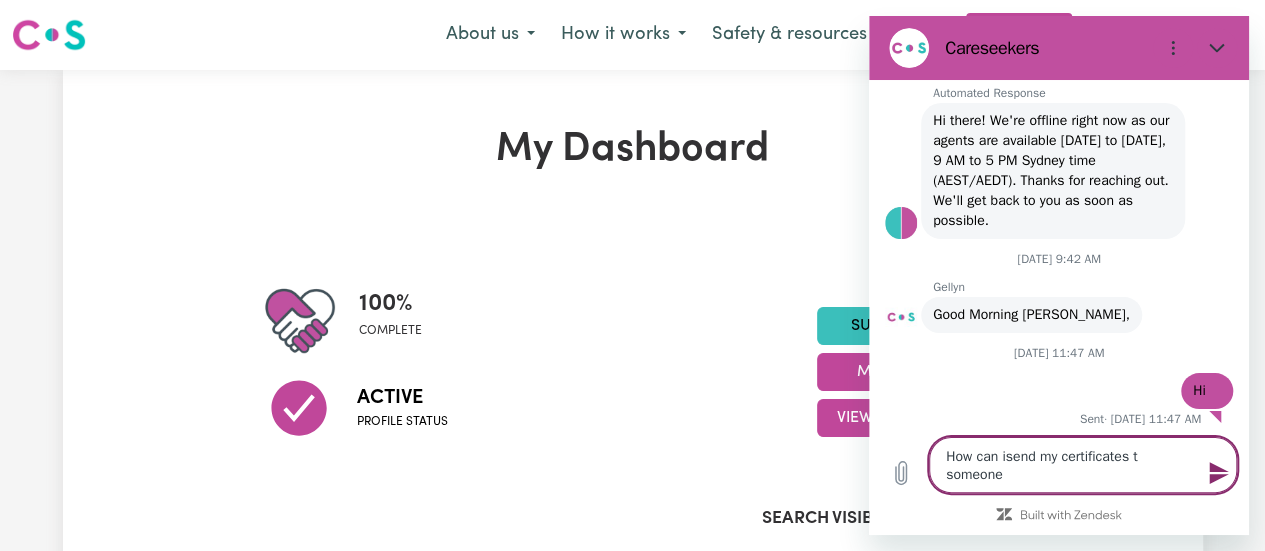 type on "How can send my certificates t someone" 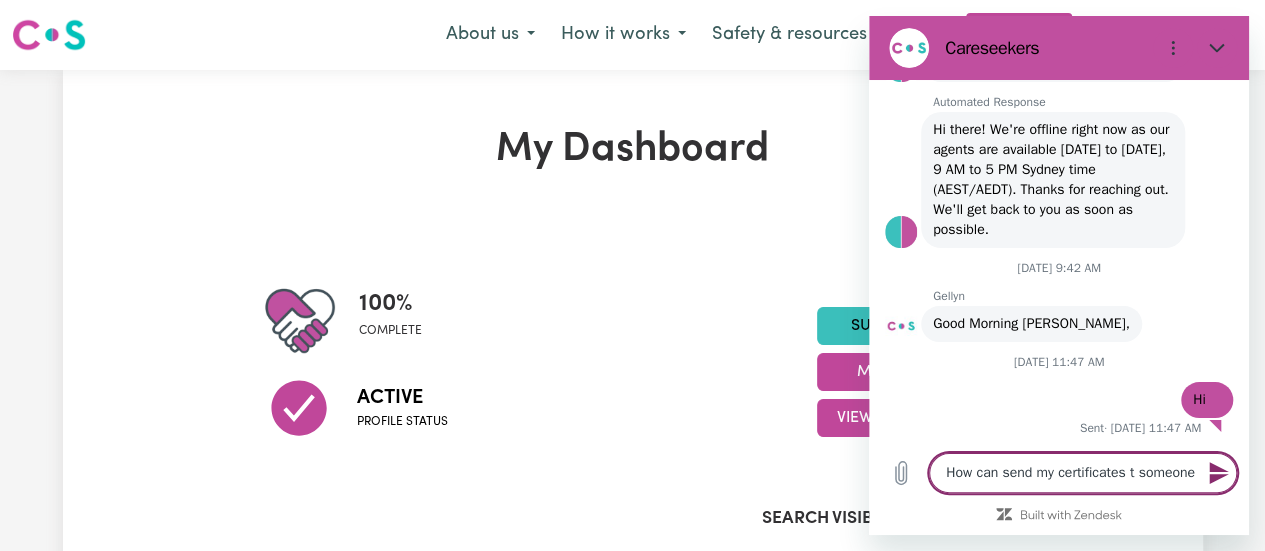 type on "How can Isend my certificates t someone" 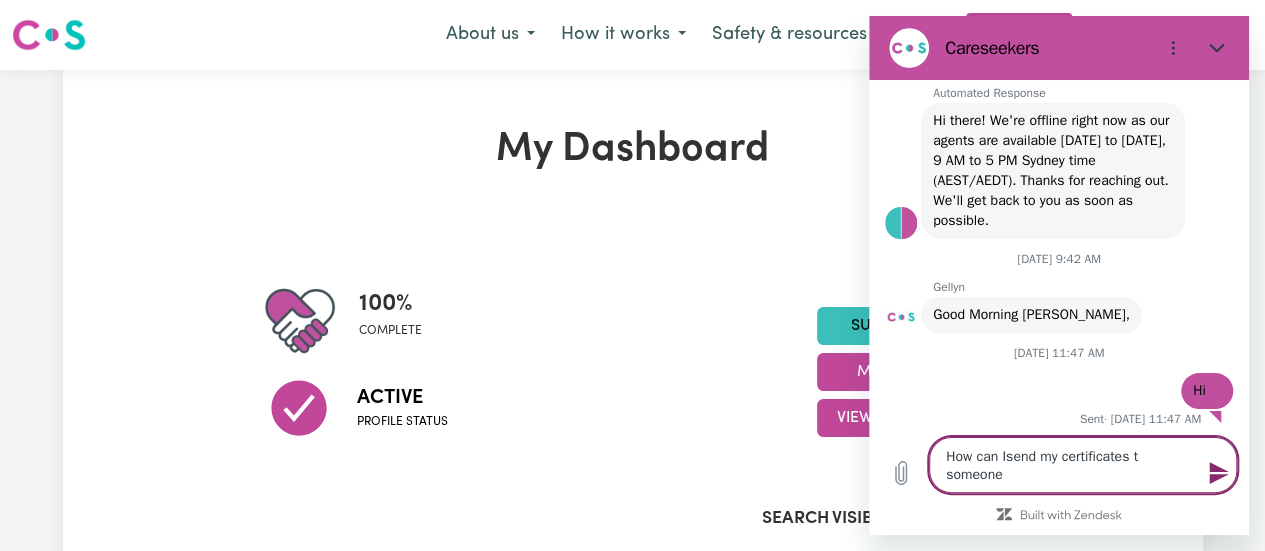 type on "How can I send my certificates t someone" 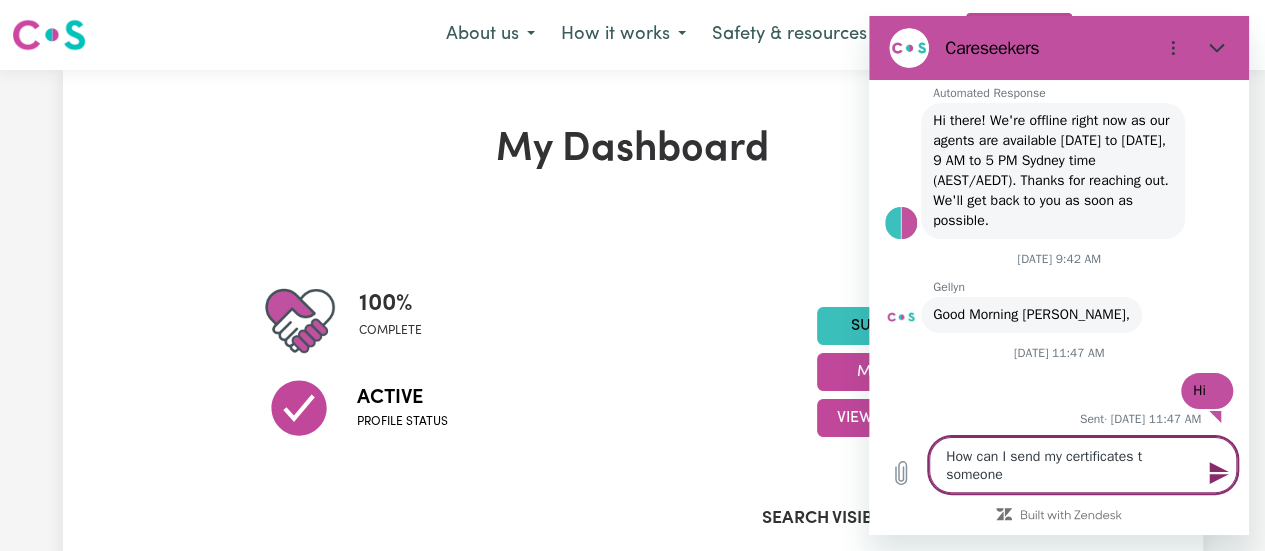 drag, startPoint x: 1152, startPoint y: 456, endPoint x: 1203, endPoint y: 481, distance: 56.797886 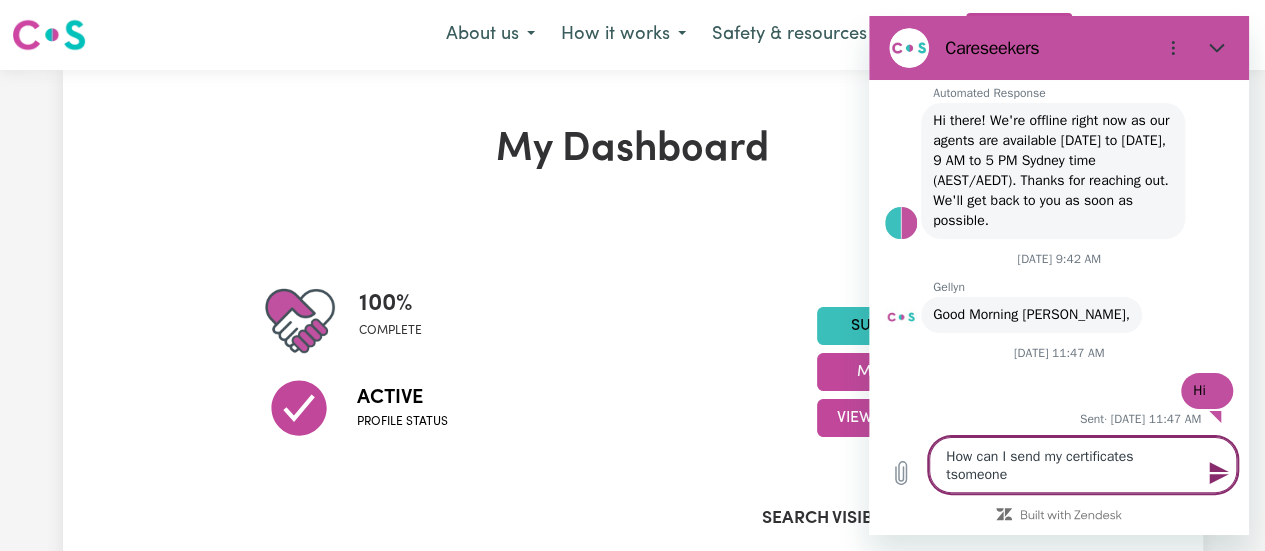 type on "How can I send my certificates tosomeone" 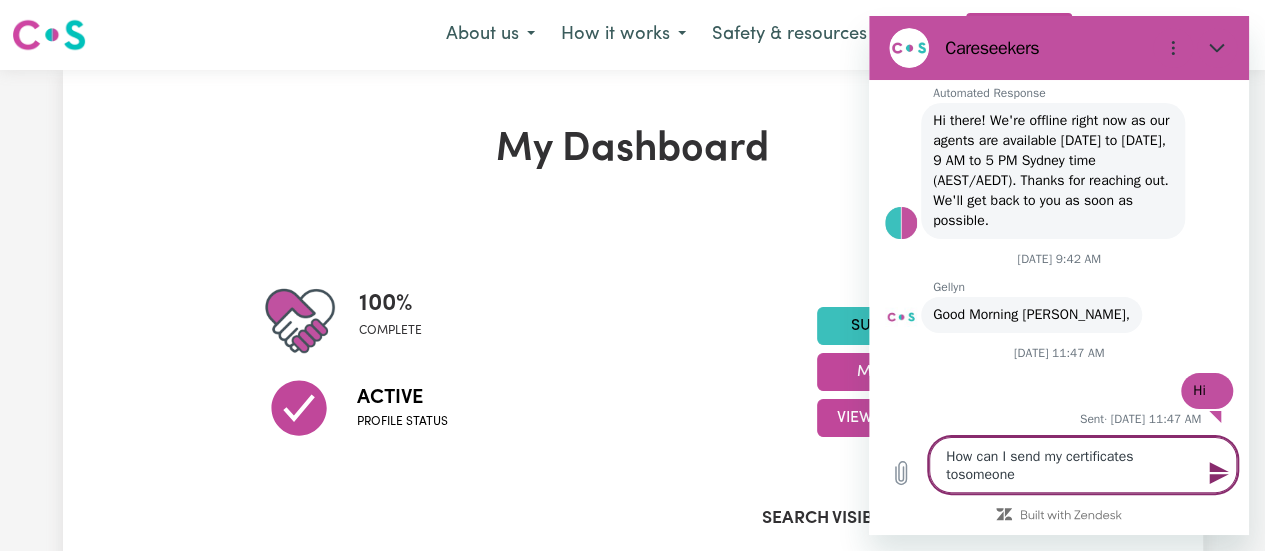 type on "How can I send my certificates toomeone" 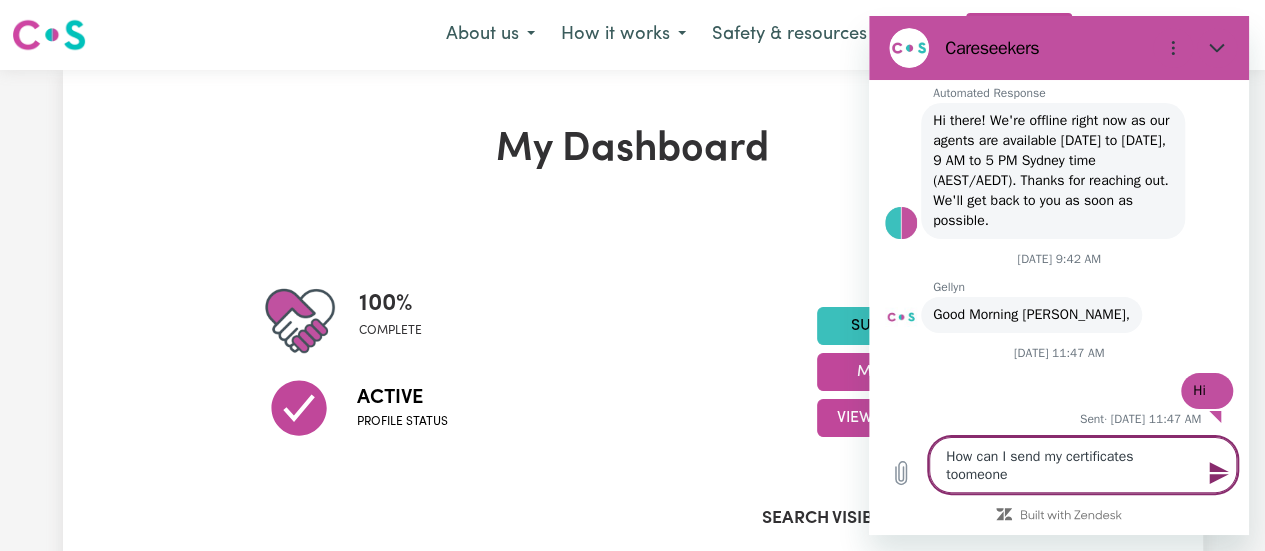 type on "x" 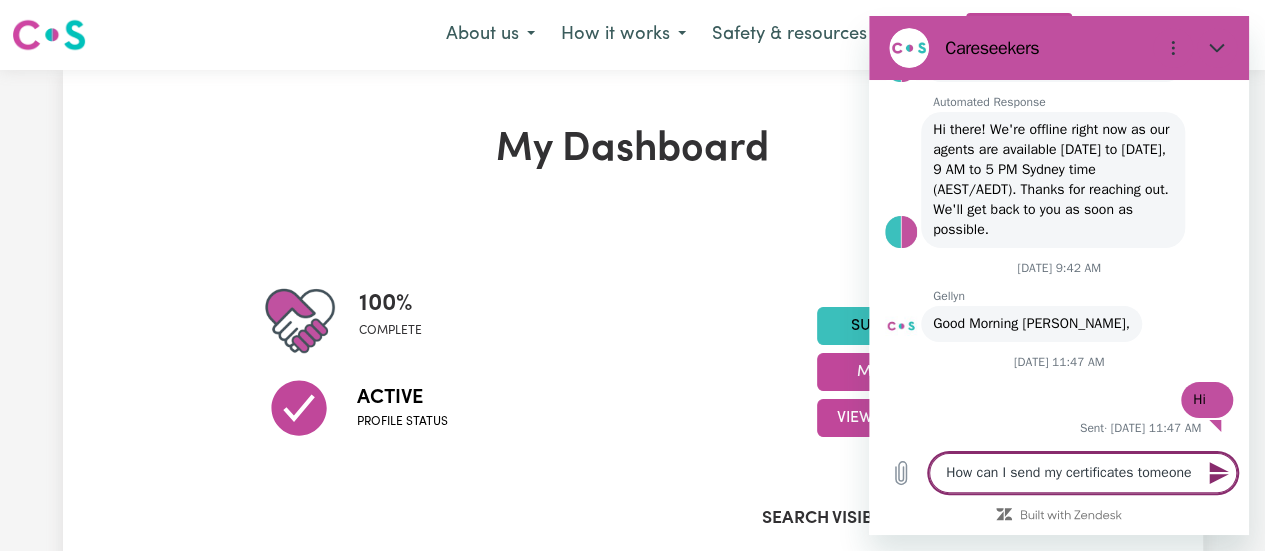 type on "How can I send my certificates toeone" 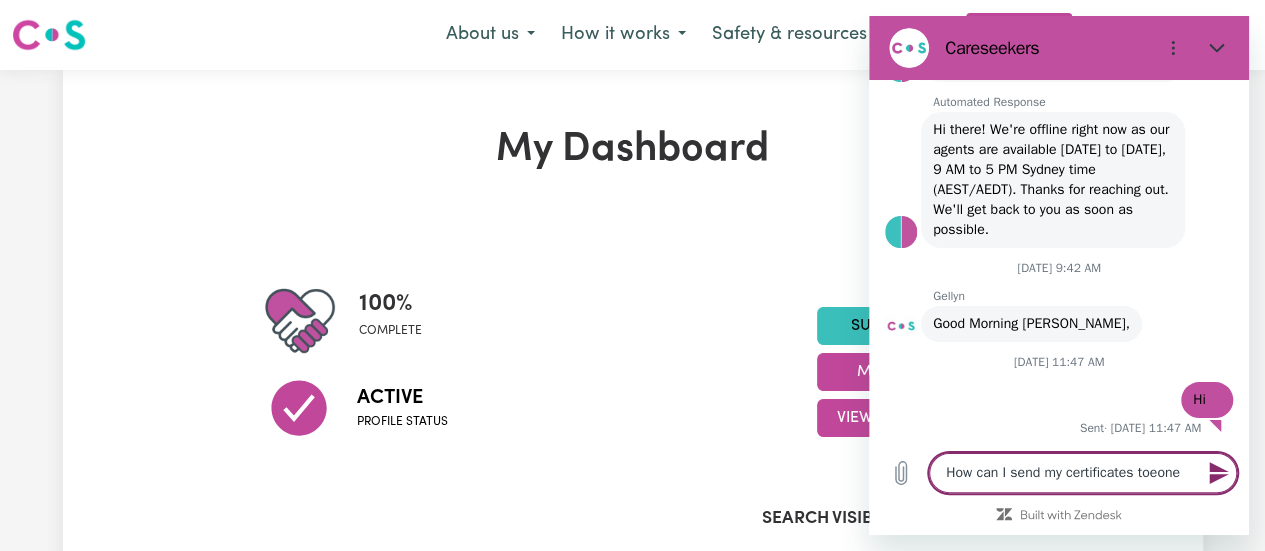 type on "How can I send my certificates [PERSON_NAME]" 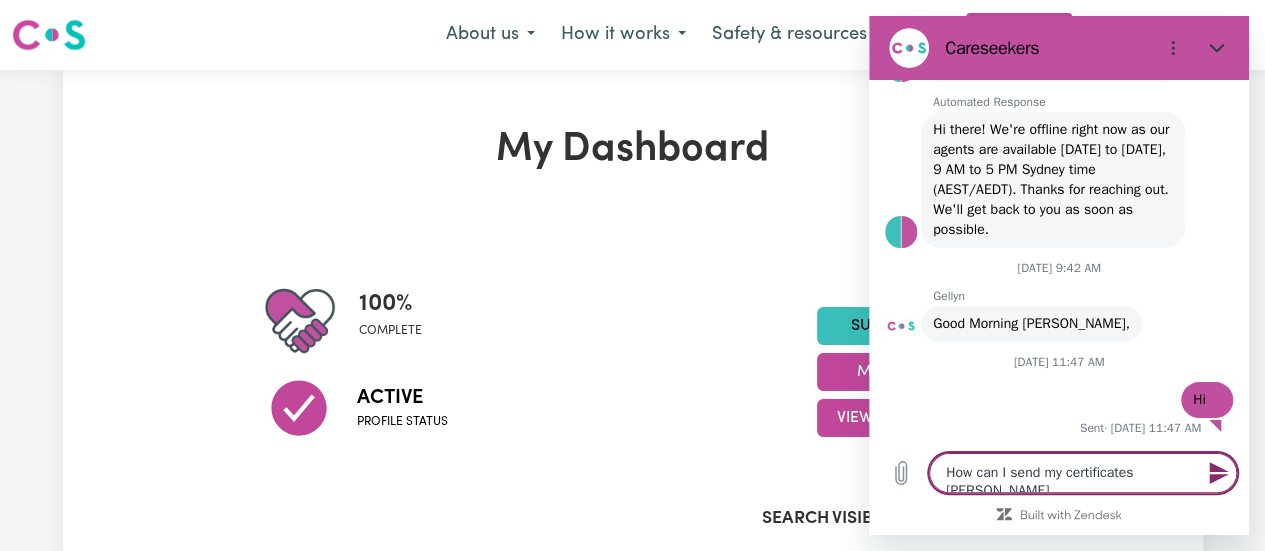 type on "How can I send my certificates tone" 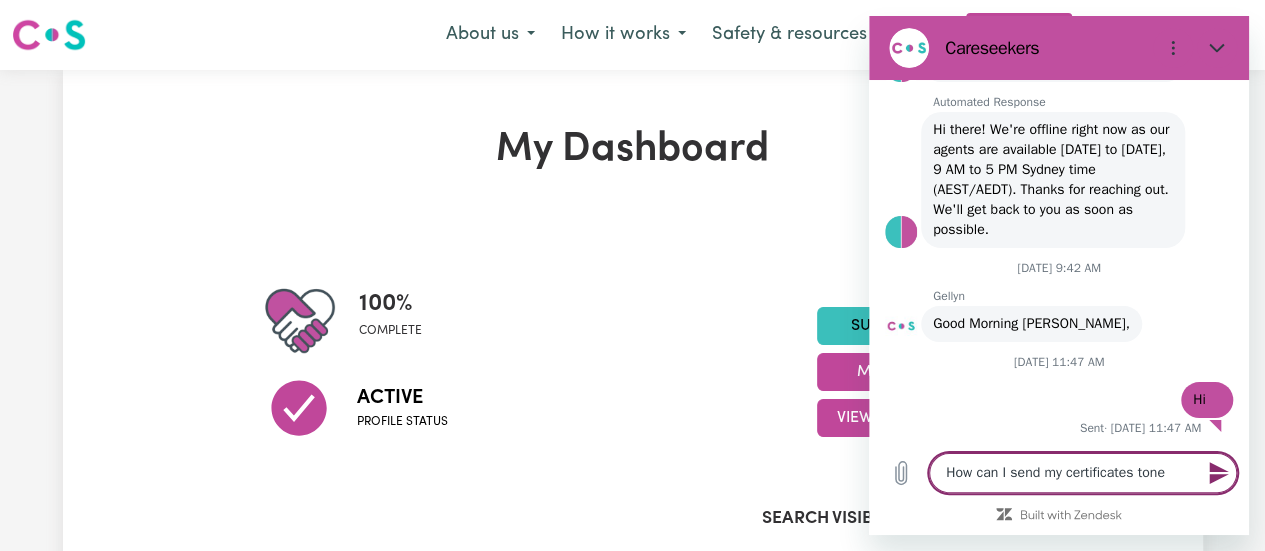 type on "How can I send my certificates toe" 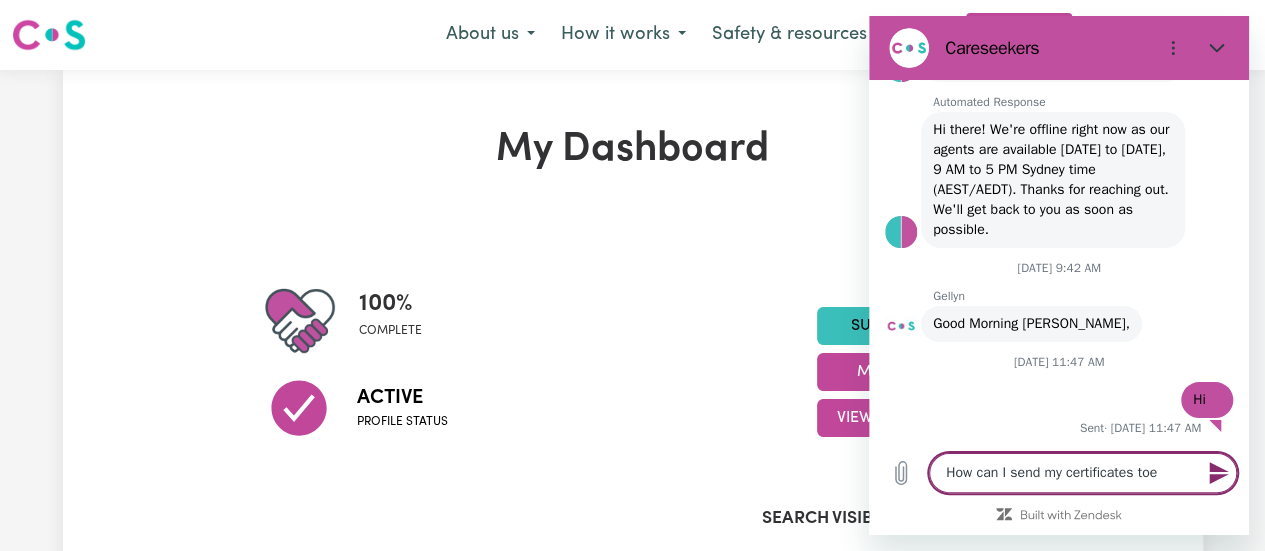 type on "How can I send my certificates to" 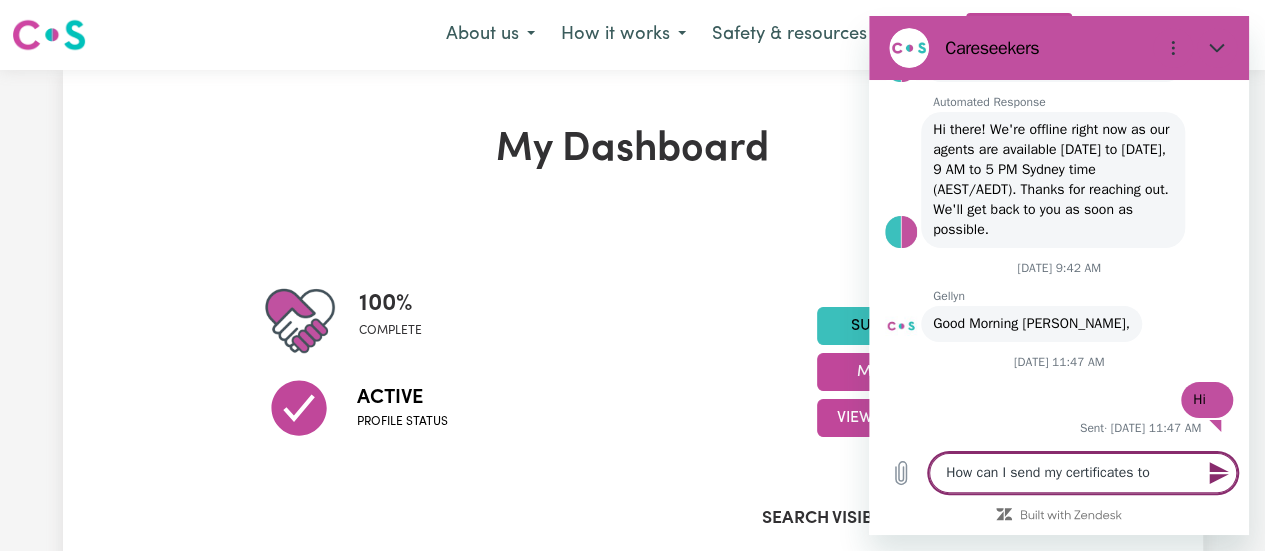 type on "How can I send my certificates to" 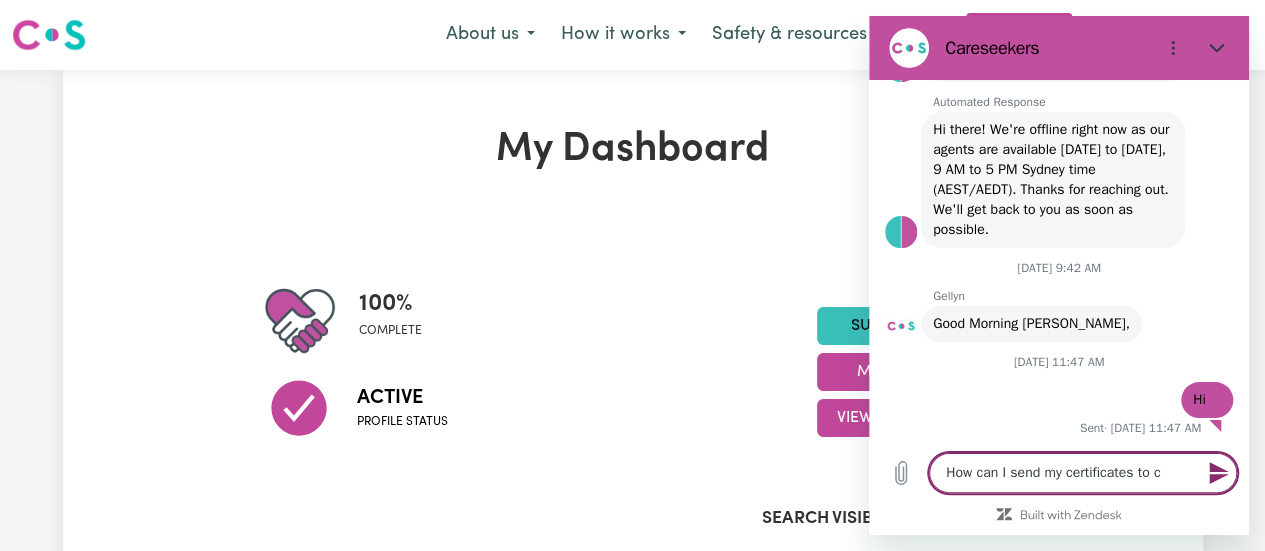 type on "How can I send my certificates to ca" 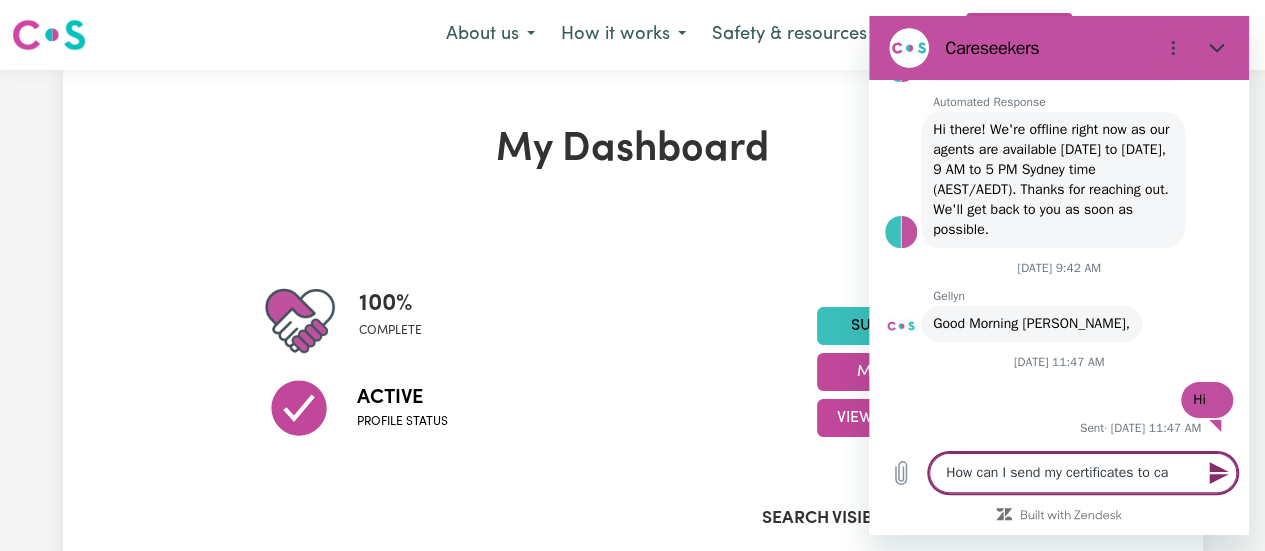 type on "x" 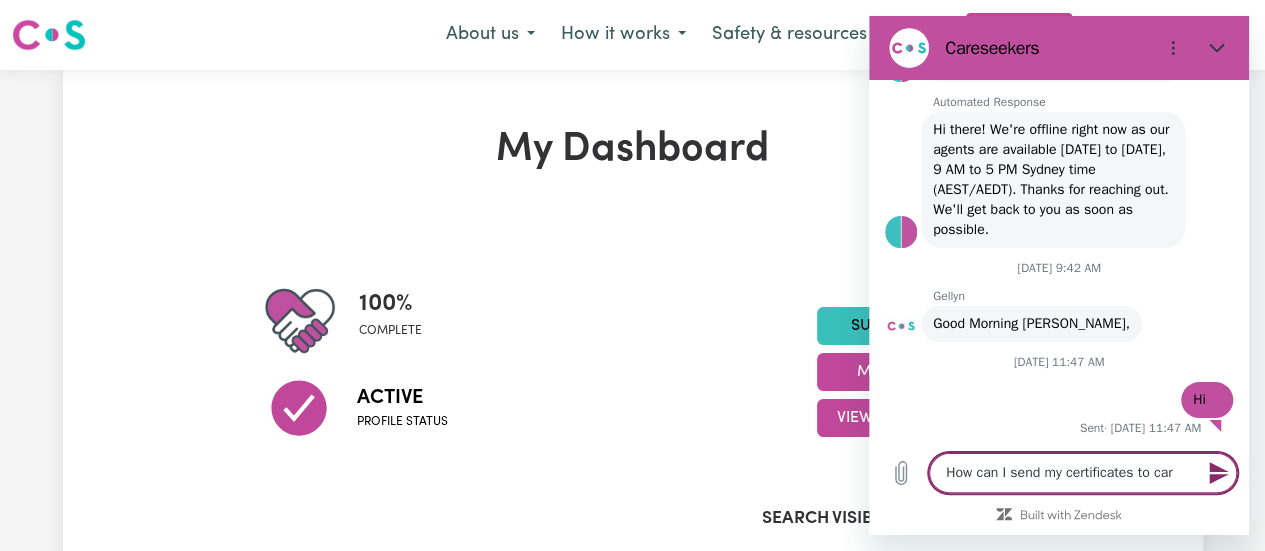 type on "How can I send my certificates to care" 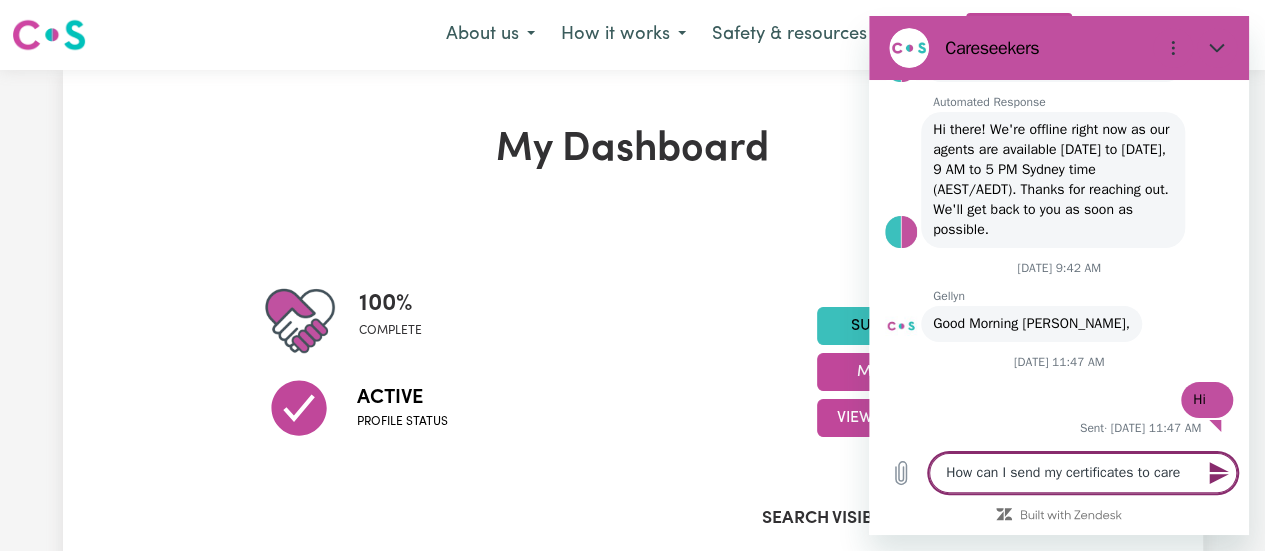 type on "How can I send my certificates to cares" 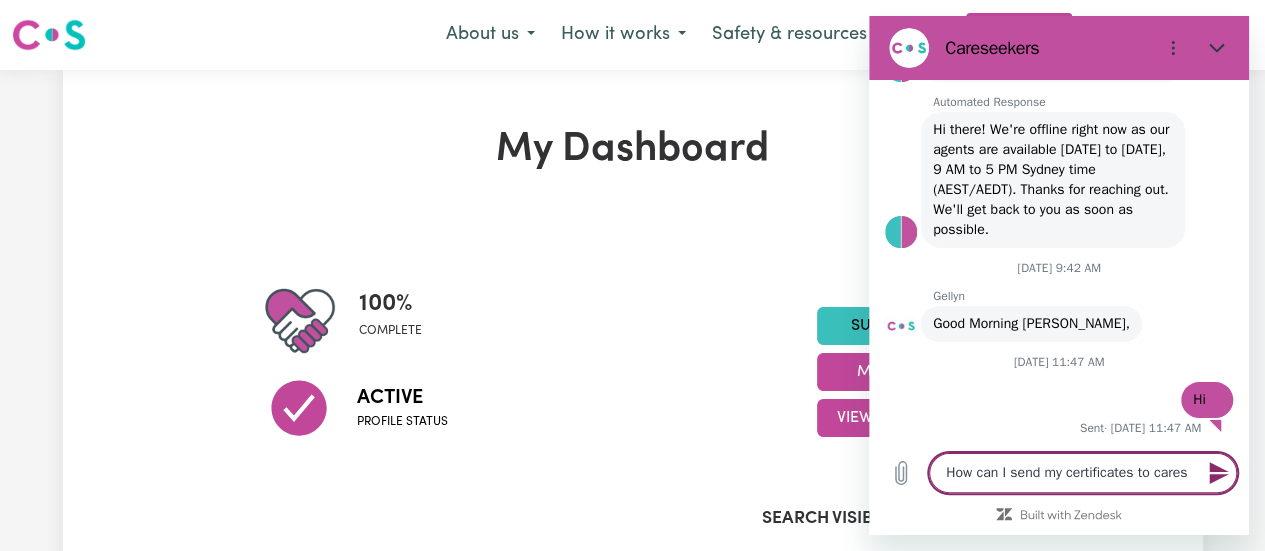 type on "How can I send my certificates to carese" 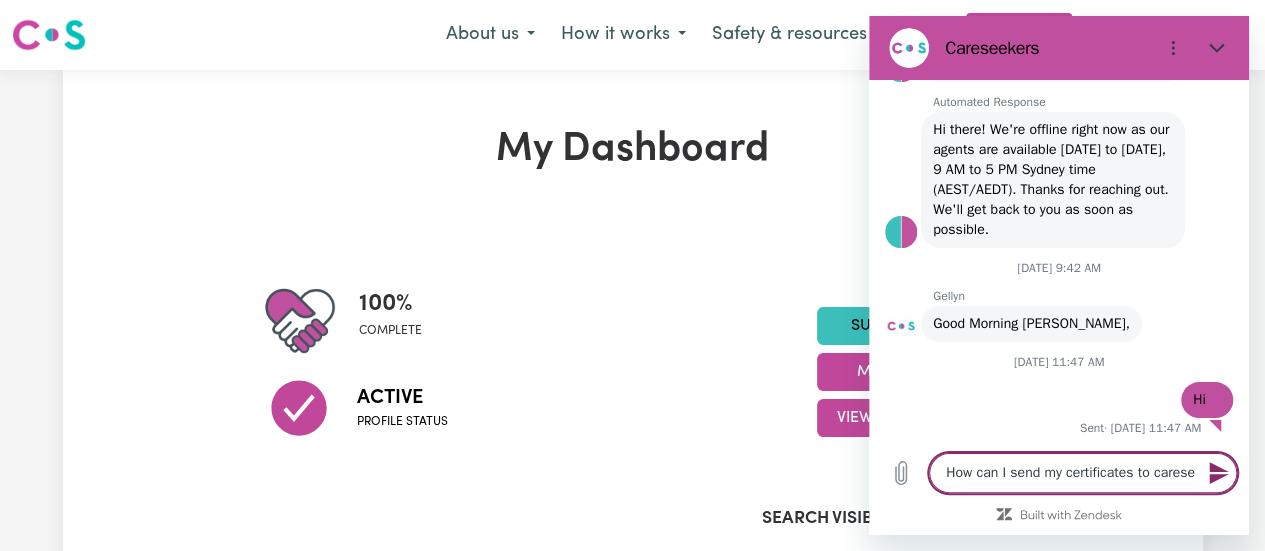 type on "How can I send my certificates to caresee" 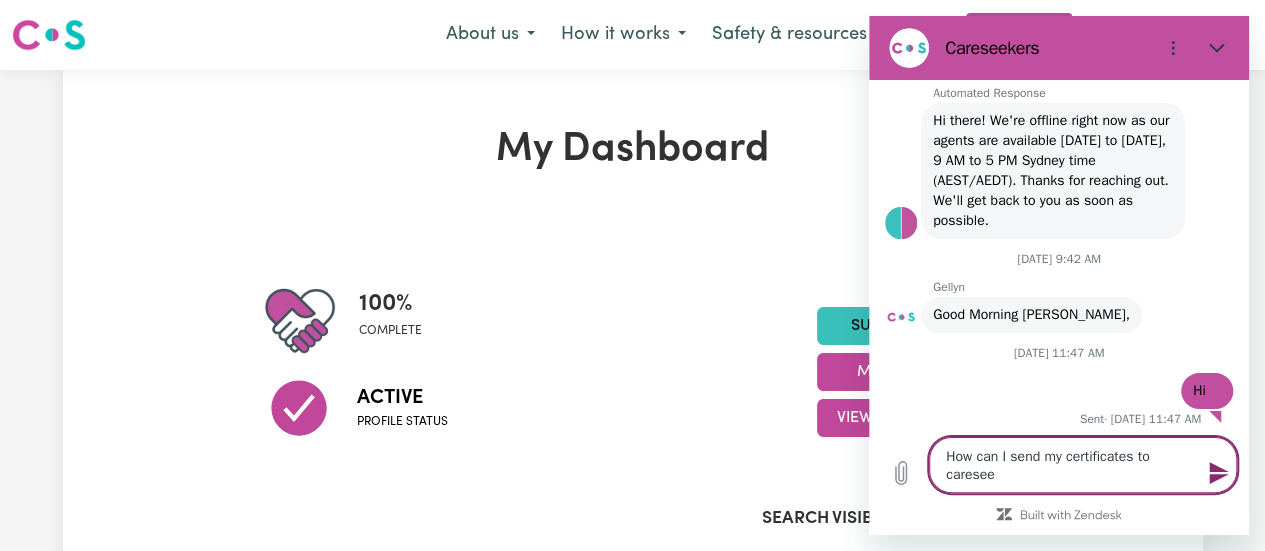 type on "How can I send my certificates to careseek" 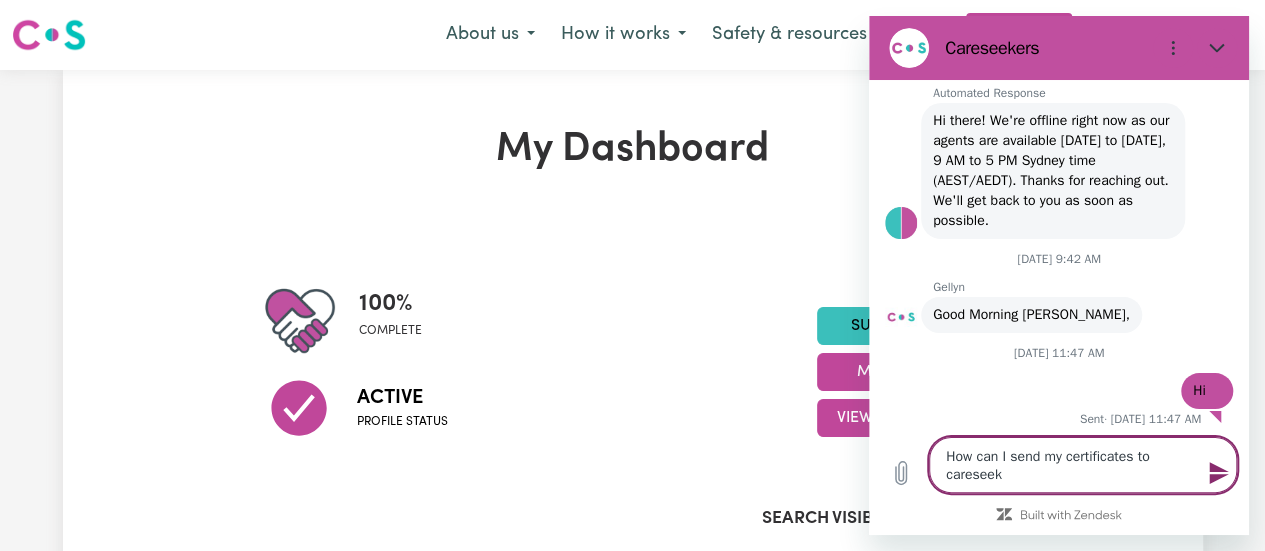 type on "How can I send my certificates to careseeks" 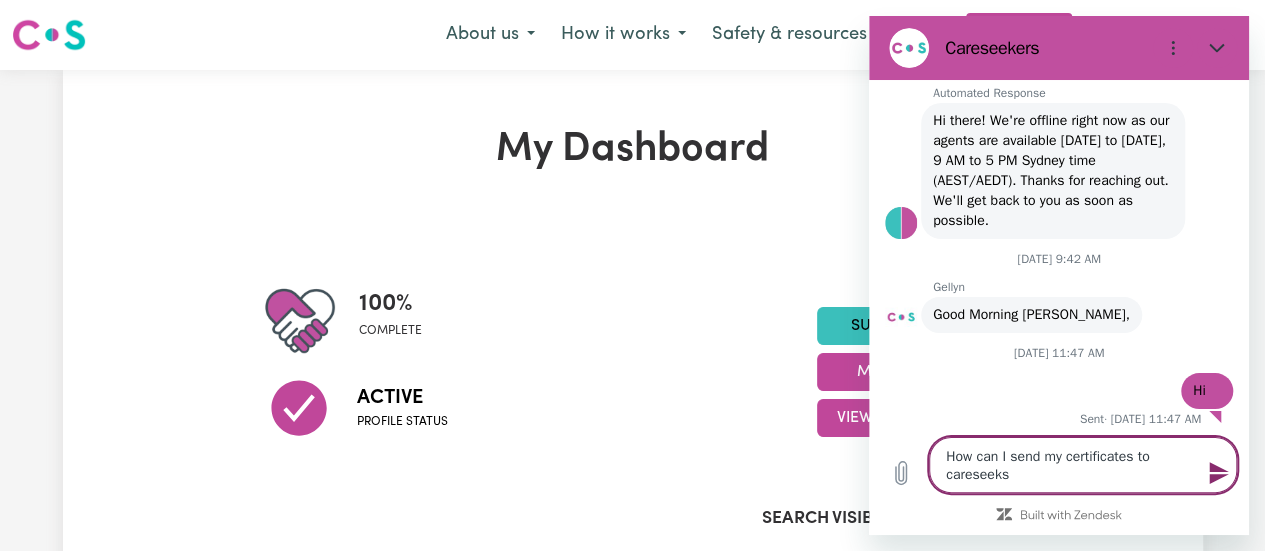 type on "How can I send my certificates to careseek" 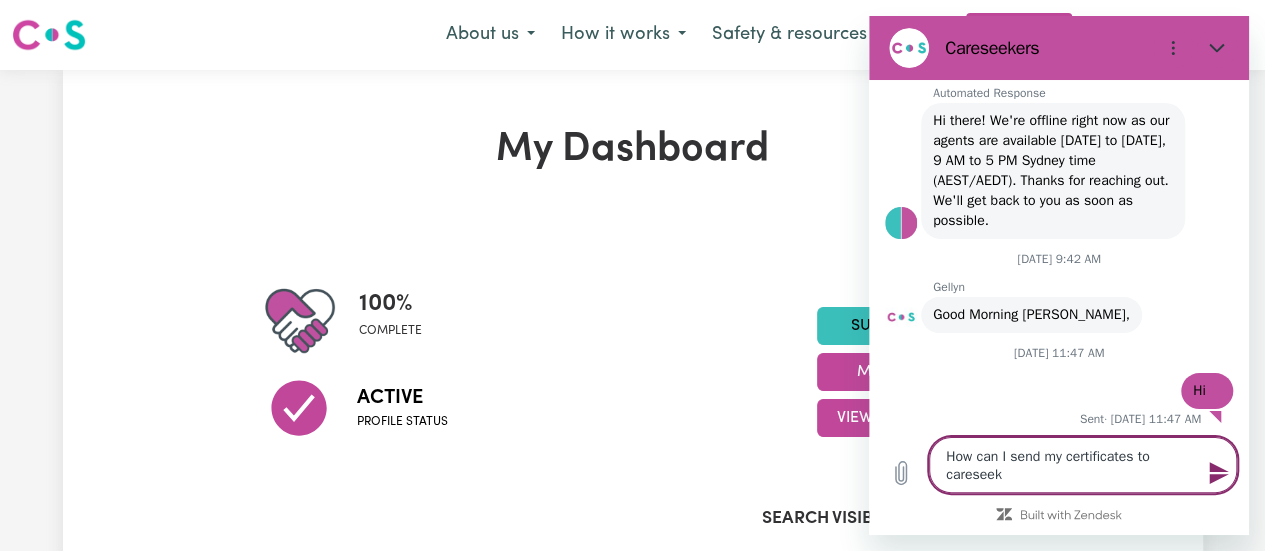 type on "How can I send my certificates to careseeke" 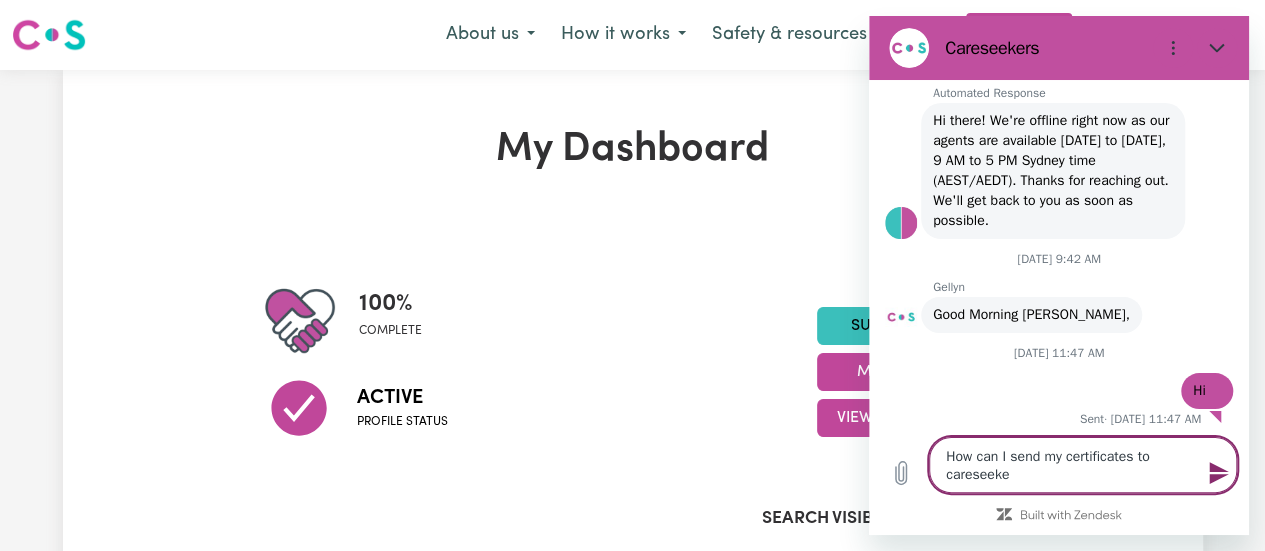 type on "How can I send my certificates to careseeker" 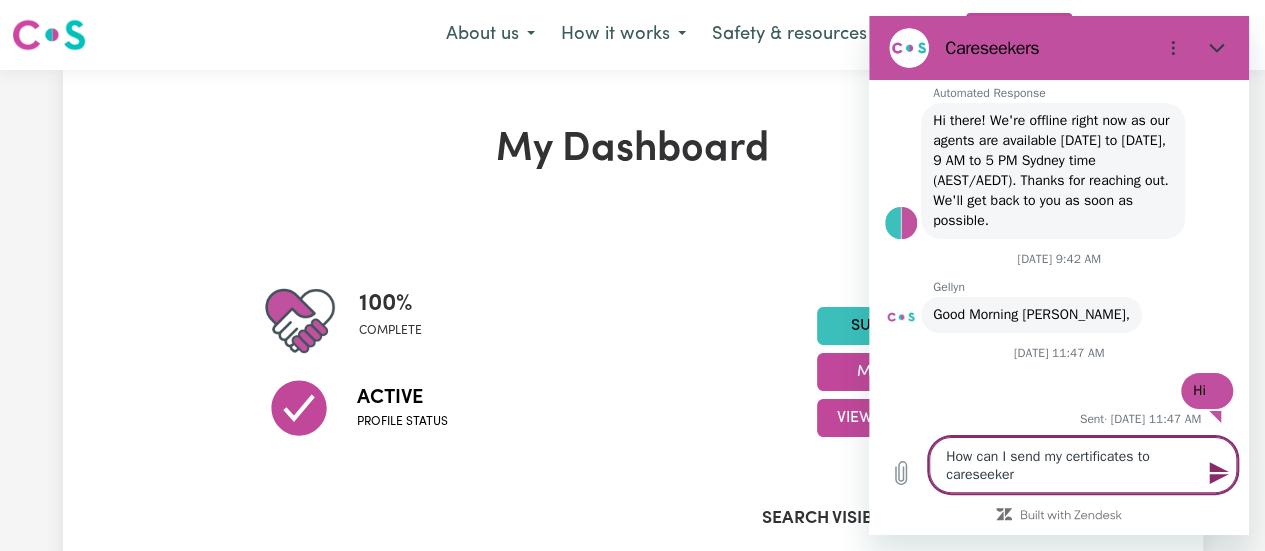 type on "How can I send my certificates to careseekers" 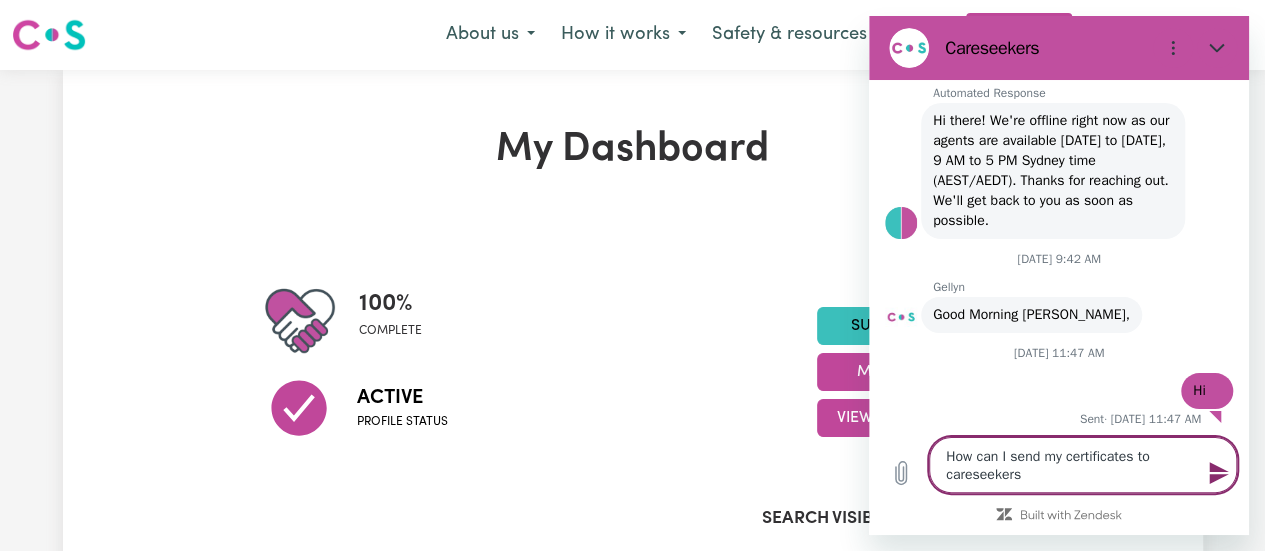 type 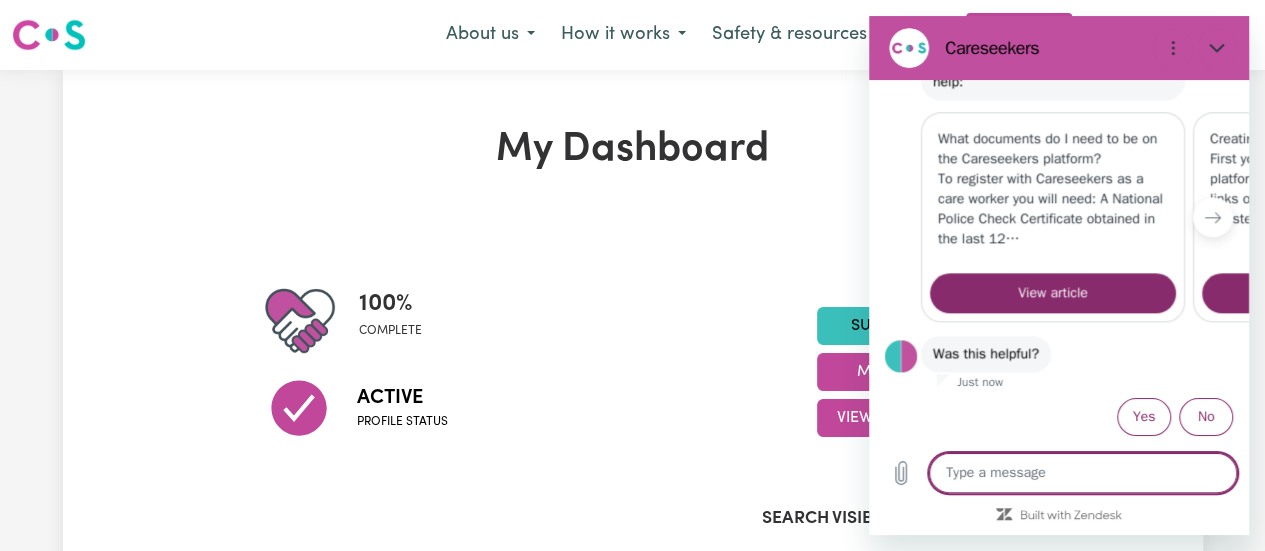 scroll, scrollTop: 1146, scrollLeft: 0, axis: vertical 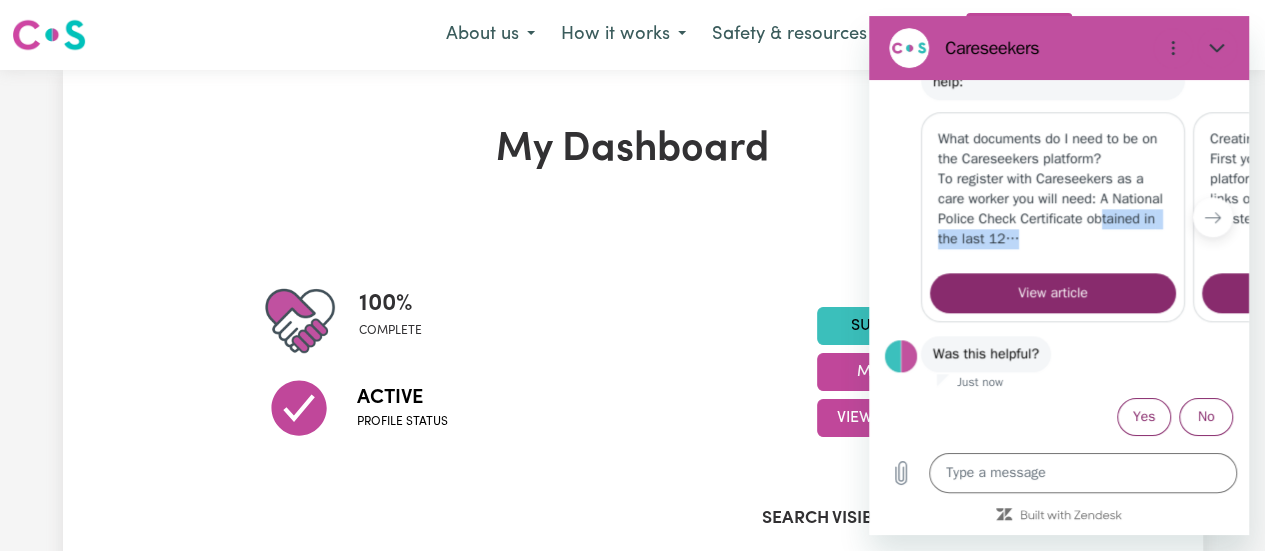 drag, startPoint x: 1158, startPoint y: 234, endPoint x: 953, endPoint y: 225, distance: 205.19746 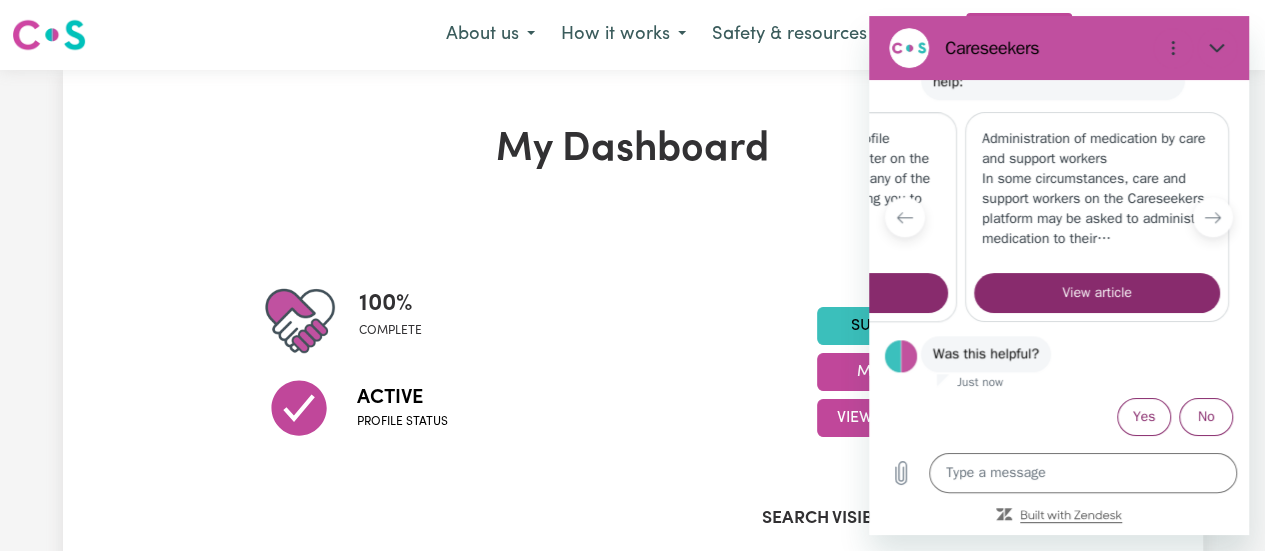 scroll, scrollTop: 0, scrollLeft: 502, axis: horizontal 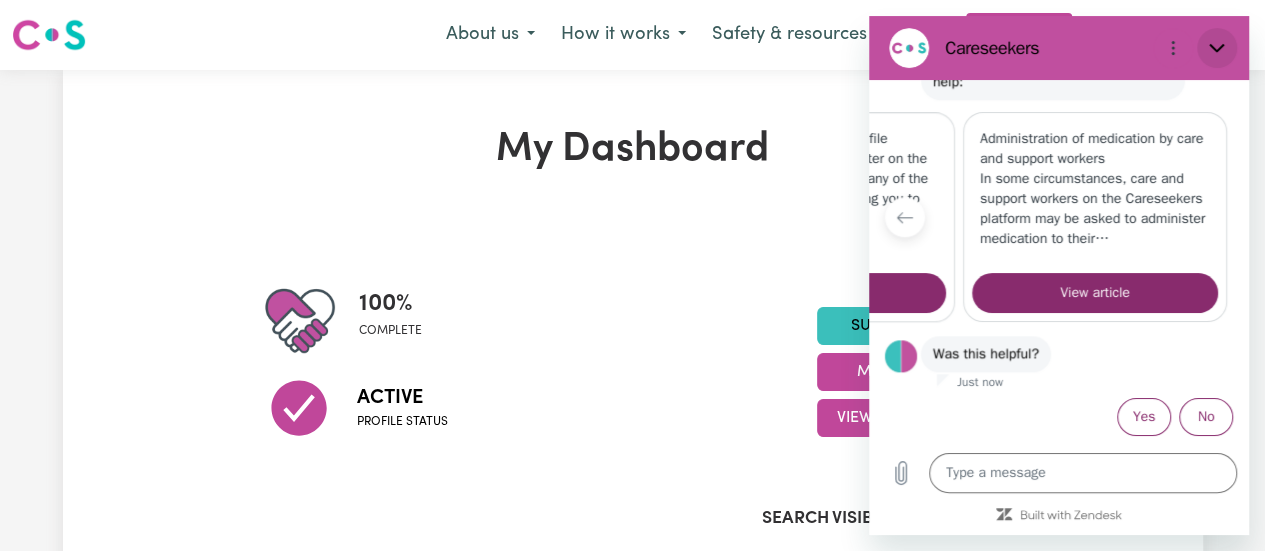click at bounding box center (1217, 48) 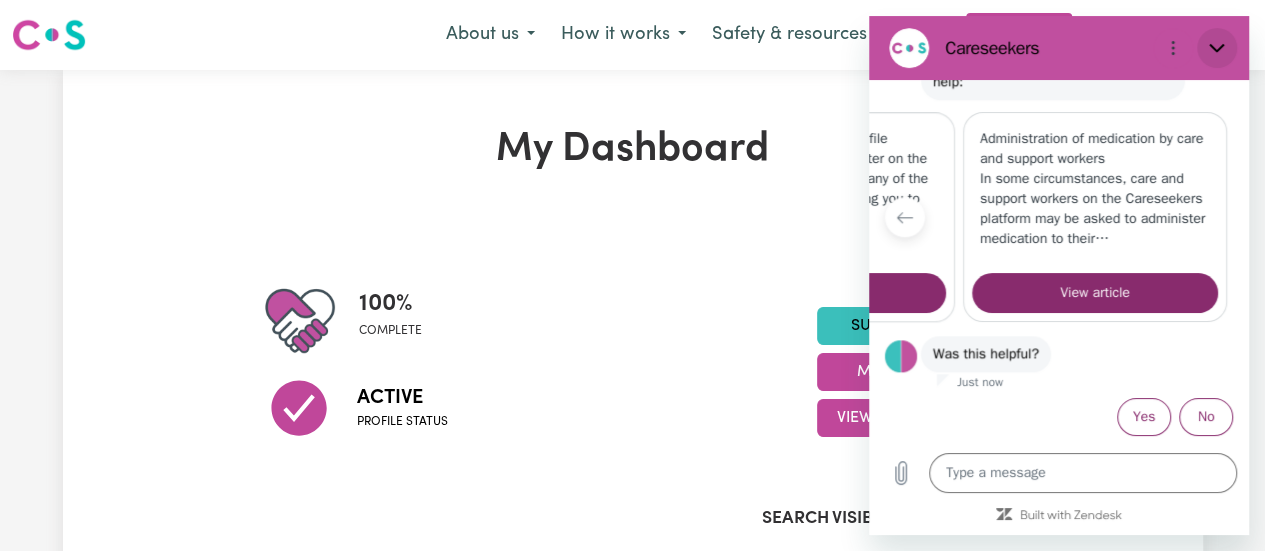type on "x" 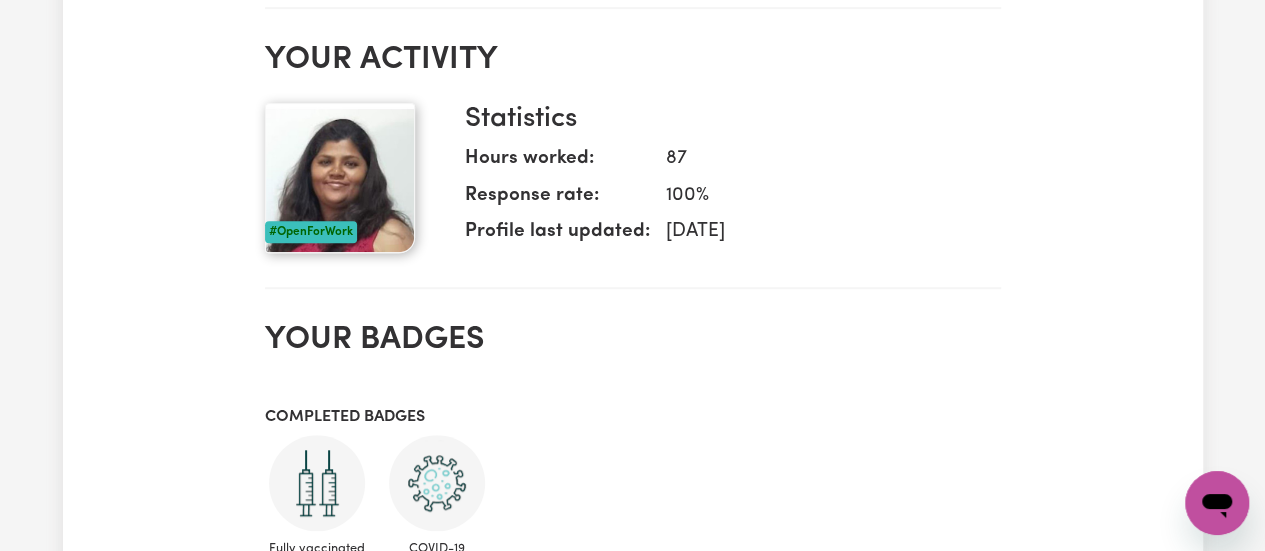 scroll, scrollTop: 0, scrollLeft: 0, axis: both 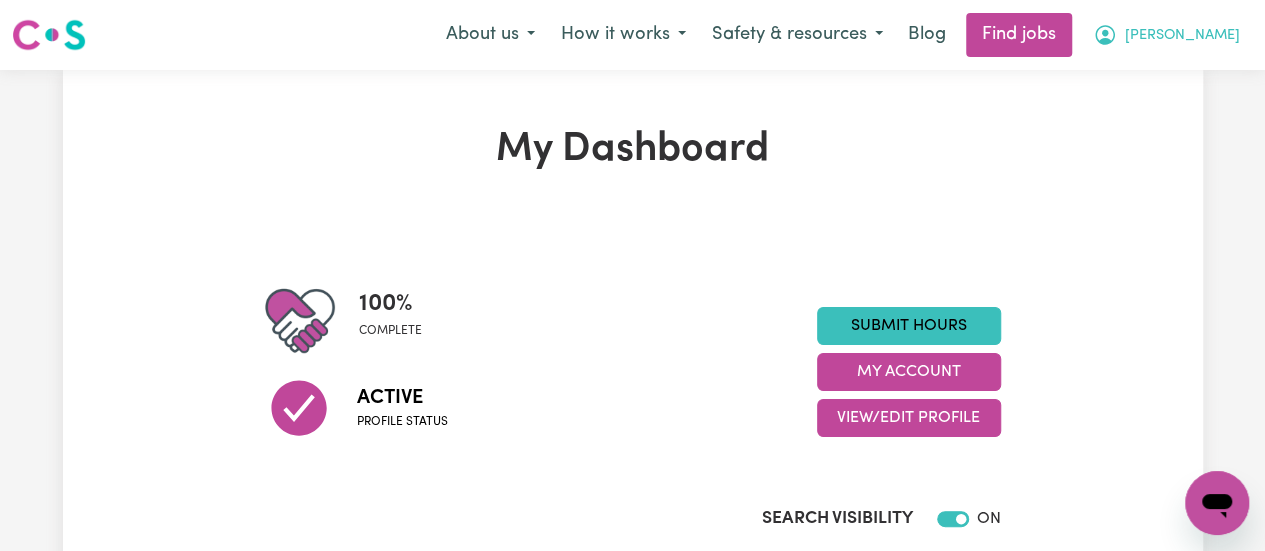 click on "[PERSON_NAME]" at bounding box center (1182, 36) 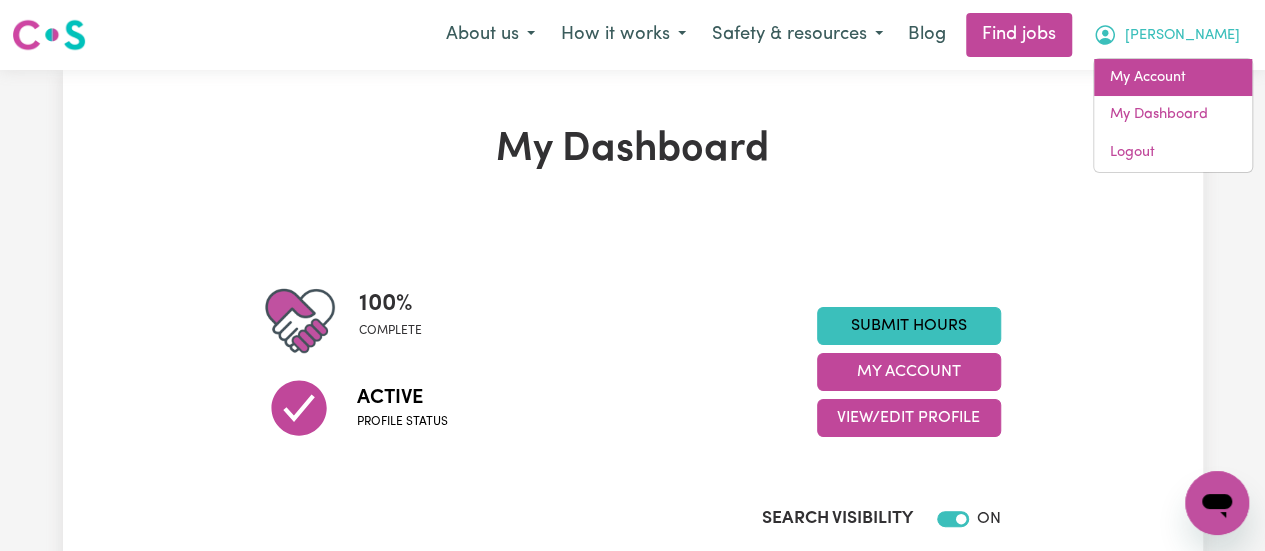 click on "My Account" at bounding box center [1173, 78] 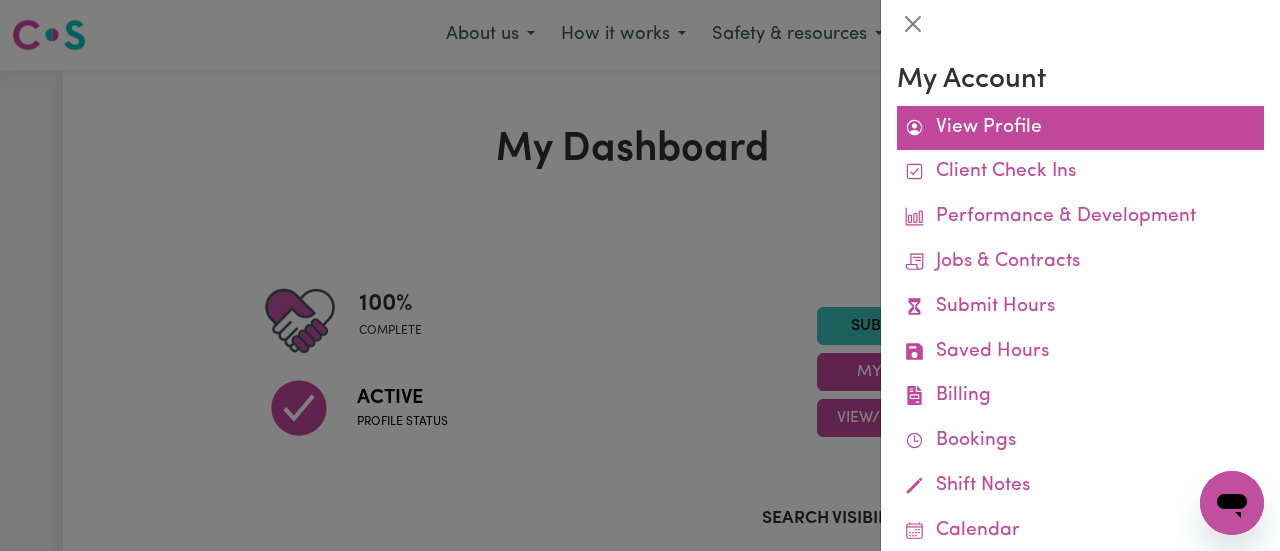 click on "View Profile" at bounding box center [1080, 128] 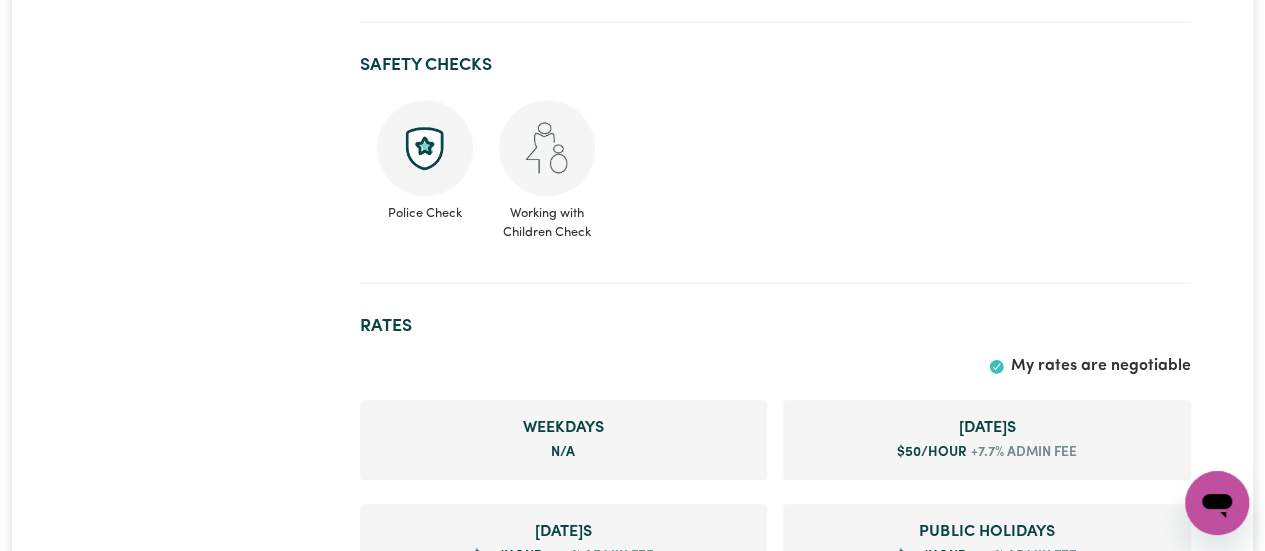 scroll, scrollTop: 500, scrollLeft: 0, axis: vertical 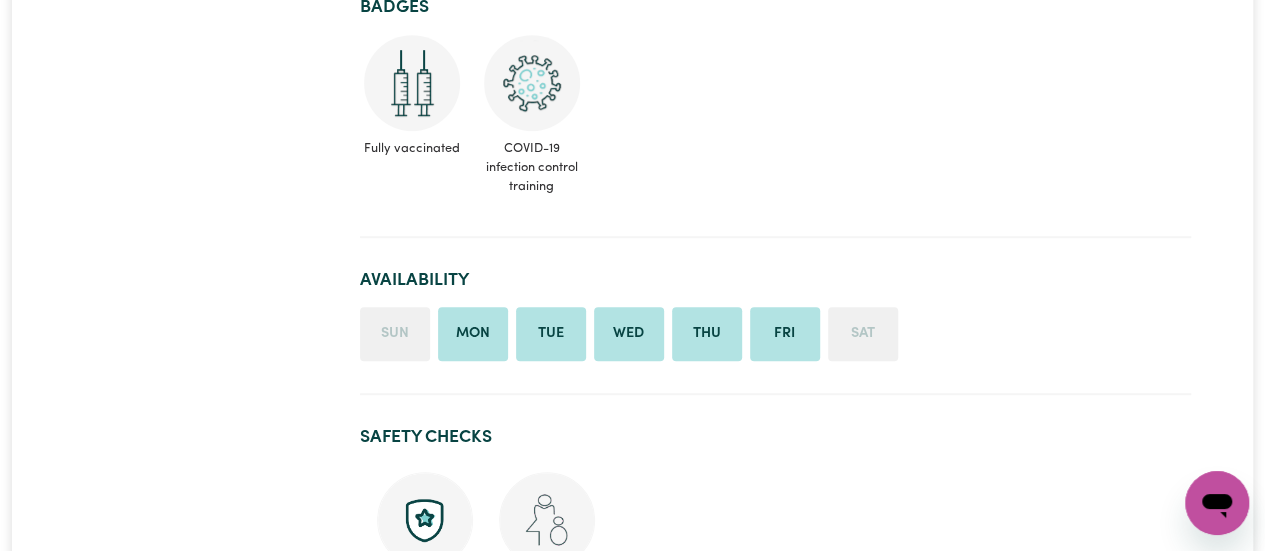 click on "Sun" at bounding box center (395, 334) 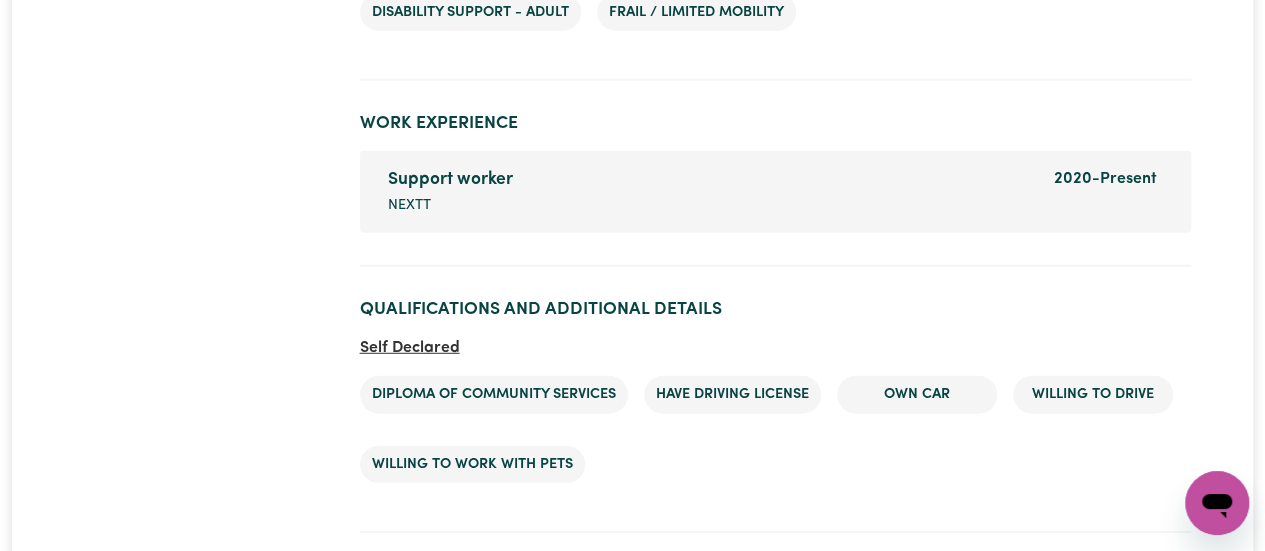 scroll, scrollTop: 2600, scrollLeft: 0, axis: vertical 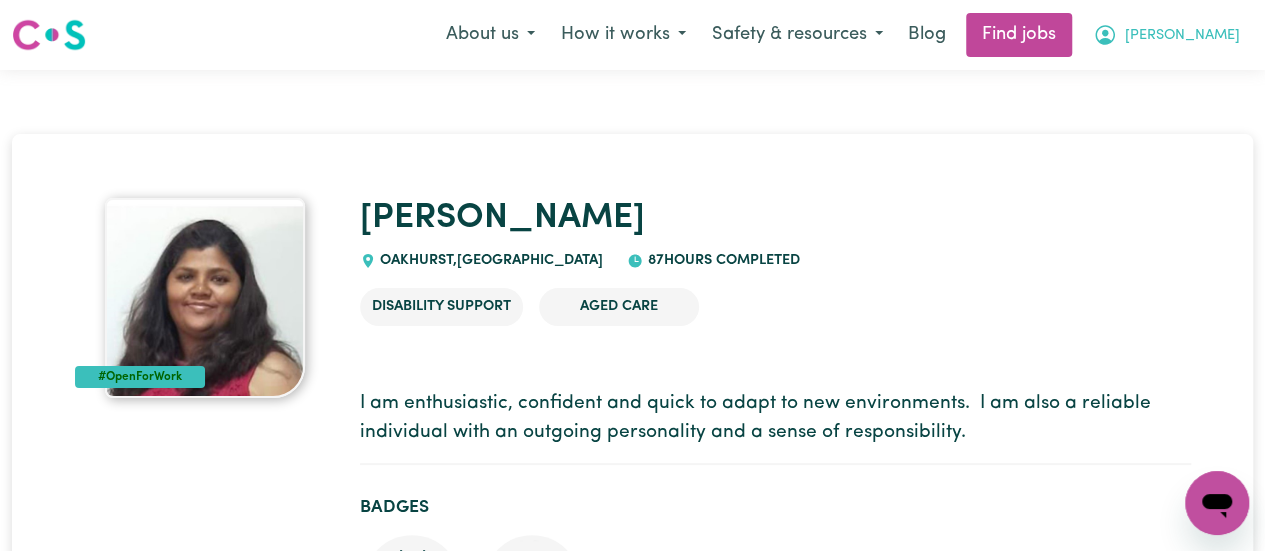 click on "[PERSON_NAME]" at bounding box center (1166, 35) 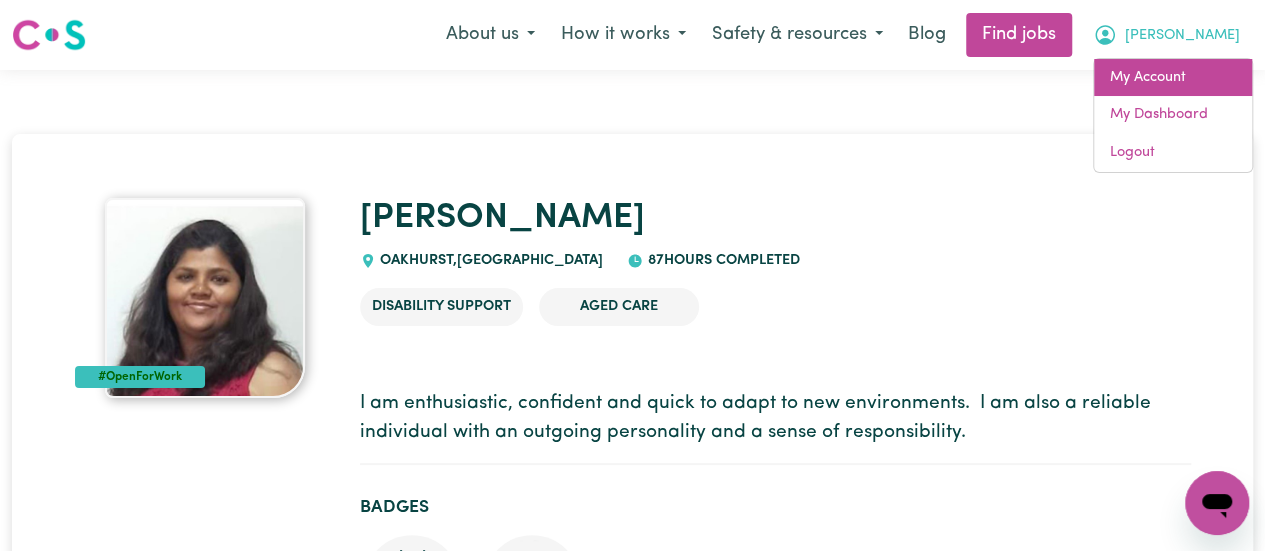 click on "My Account" at bounding box center [1173, 78] 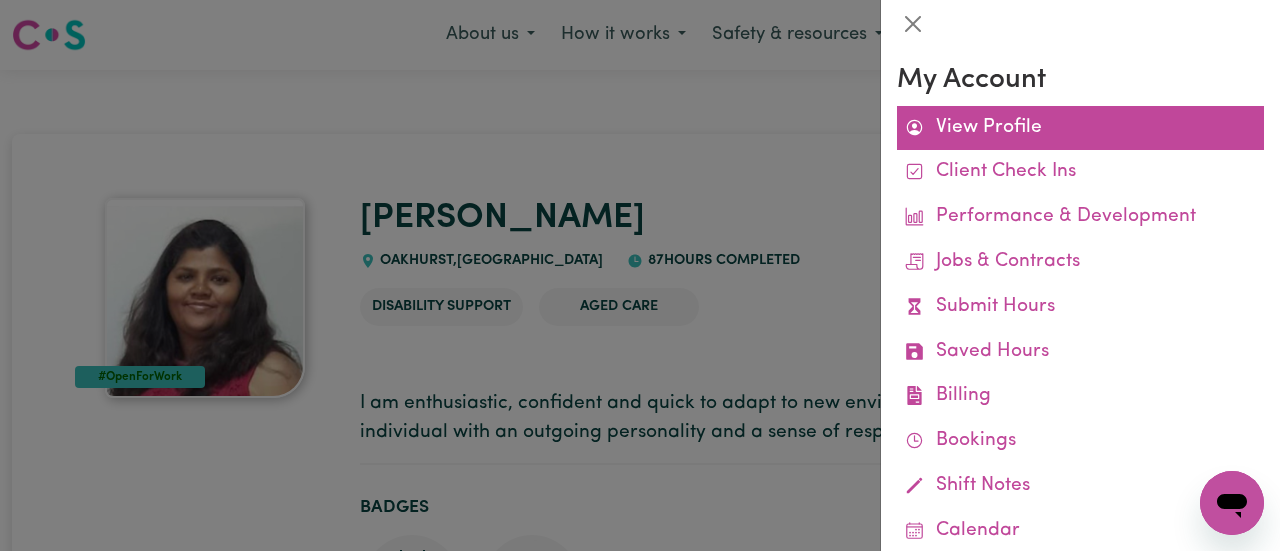 click on "View Profile" at bounding box center [1080, 128] 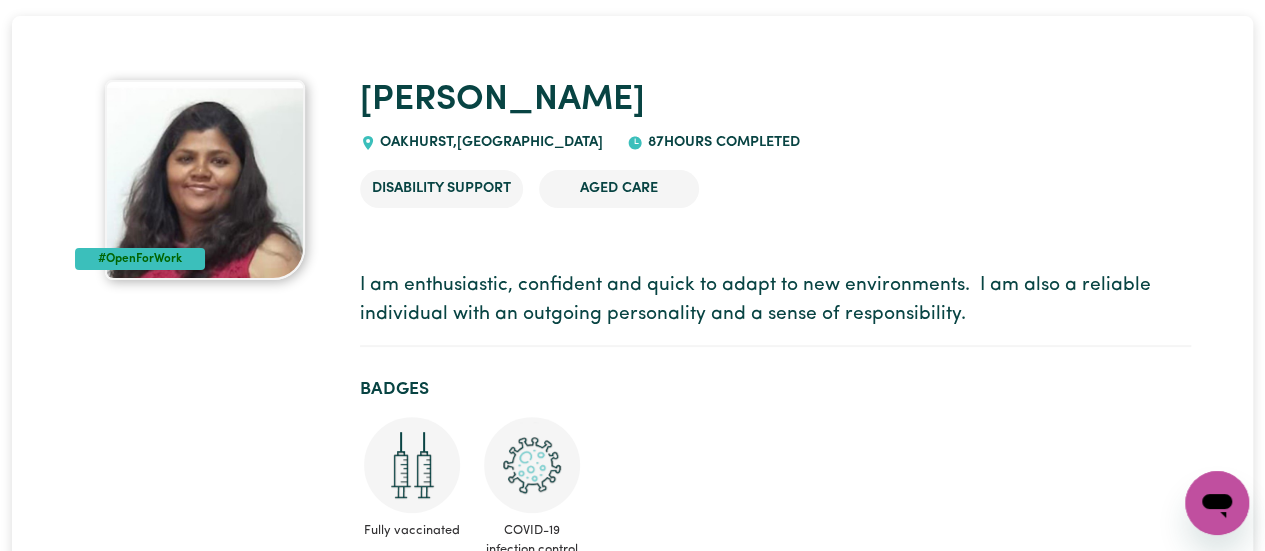 scroll, scrollTop: 0, scrollLeft: 0, axis: both 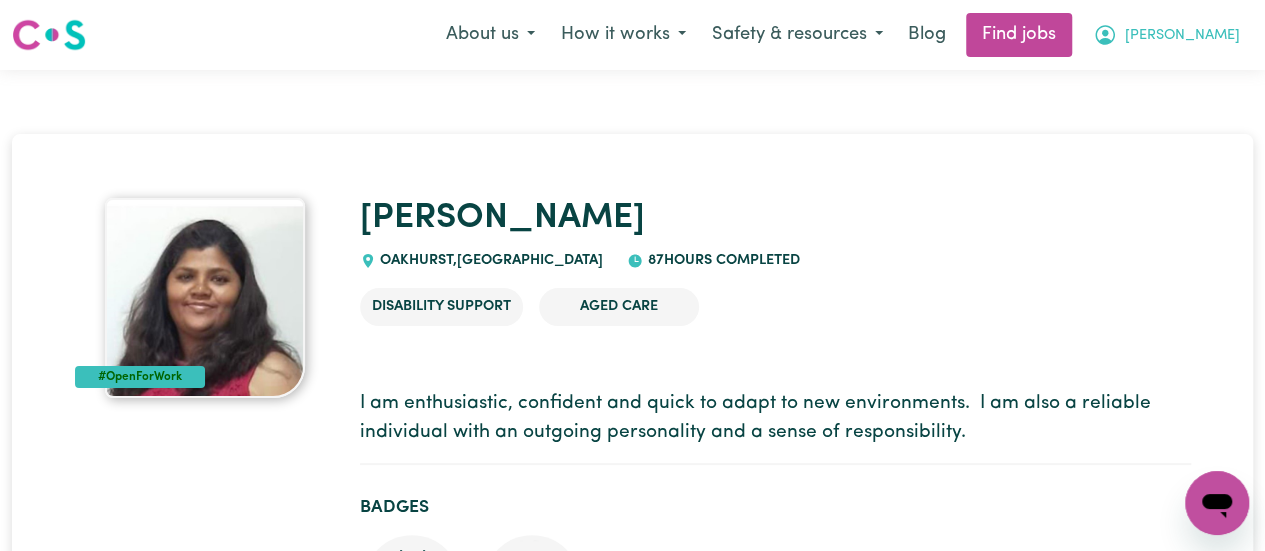 click on "[PERSON_NAME]" at bounding box center (1182, 36) 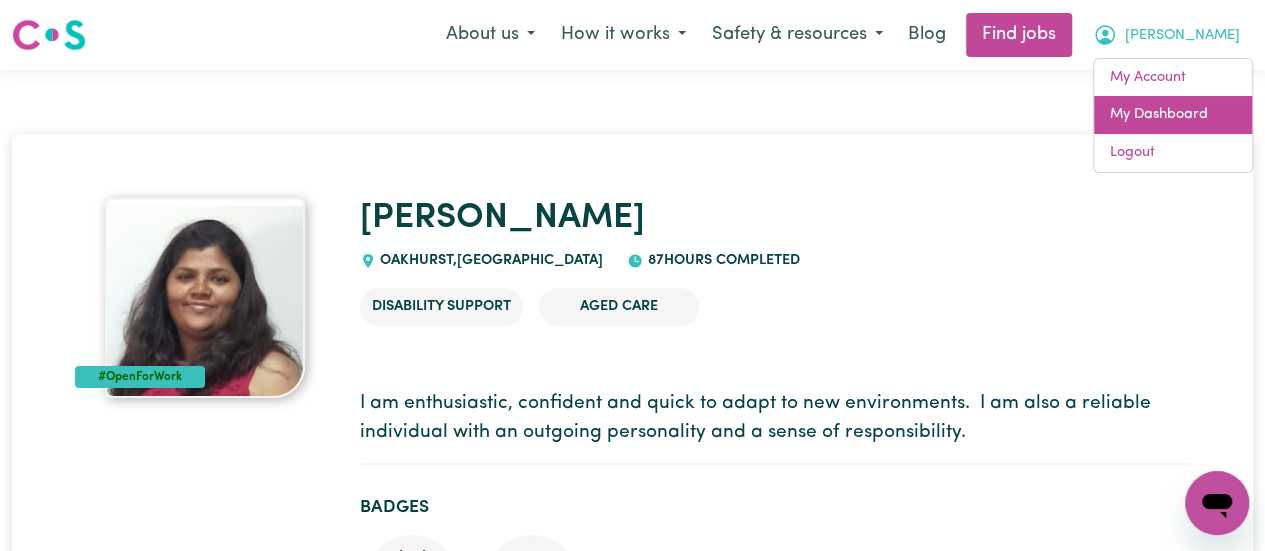 click on "My Dashboard" at bounding box center [1173, 115] 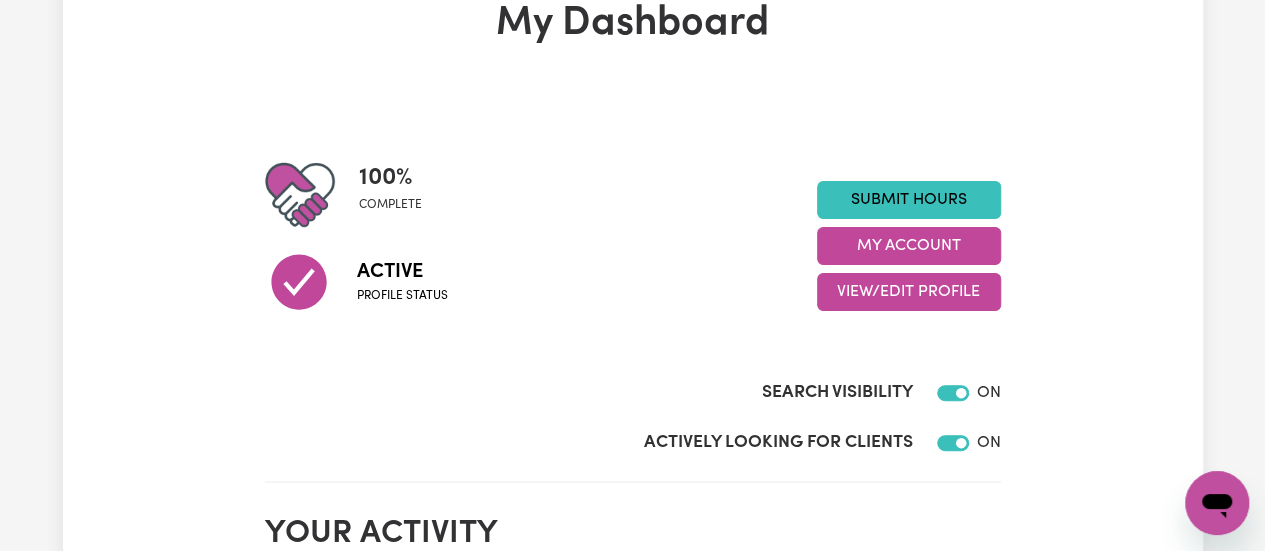 scroll, scrollTop: 400, scrollLeft: 0, axis: vertical 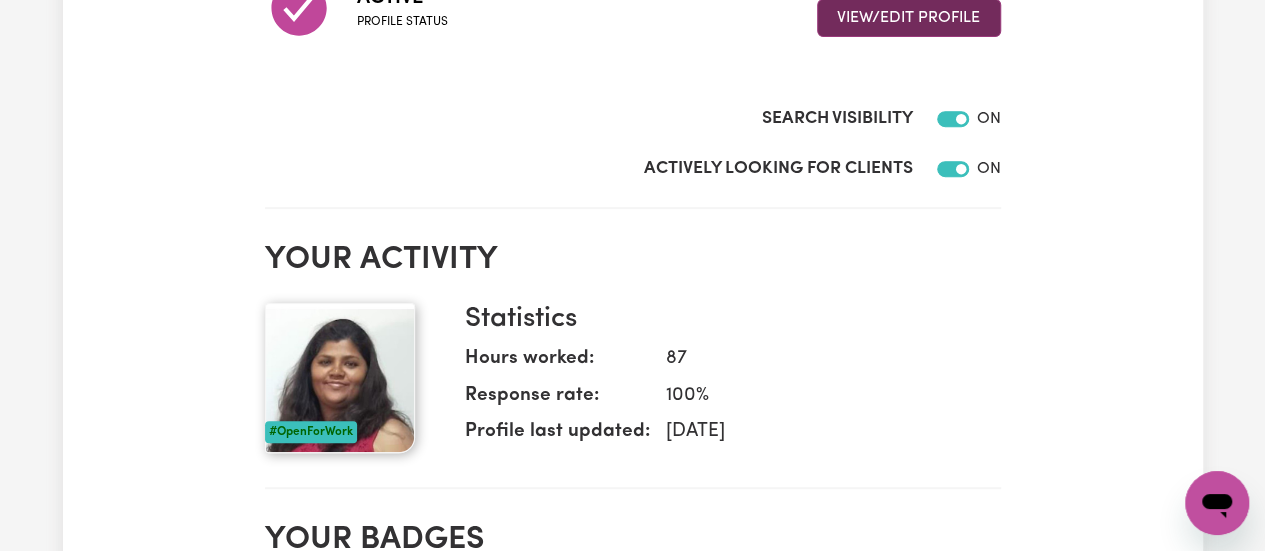 click on "View/Edit Profile" at bounding box center [909, 18] 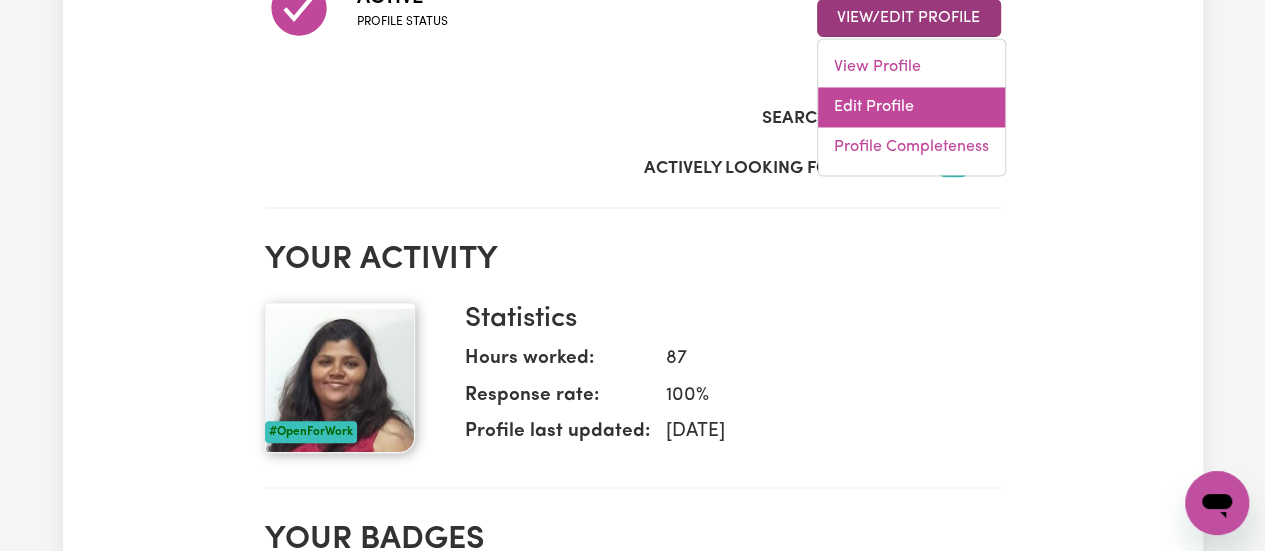 click on "Edit Profile" at bounding box center (911, 107) 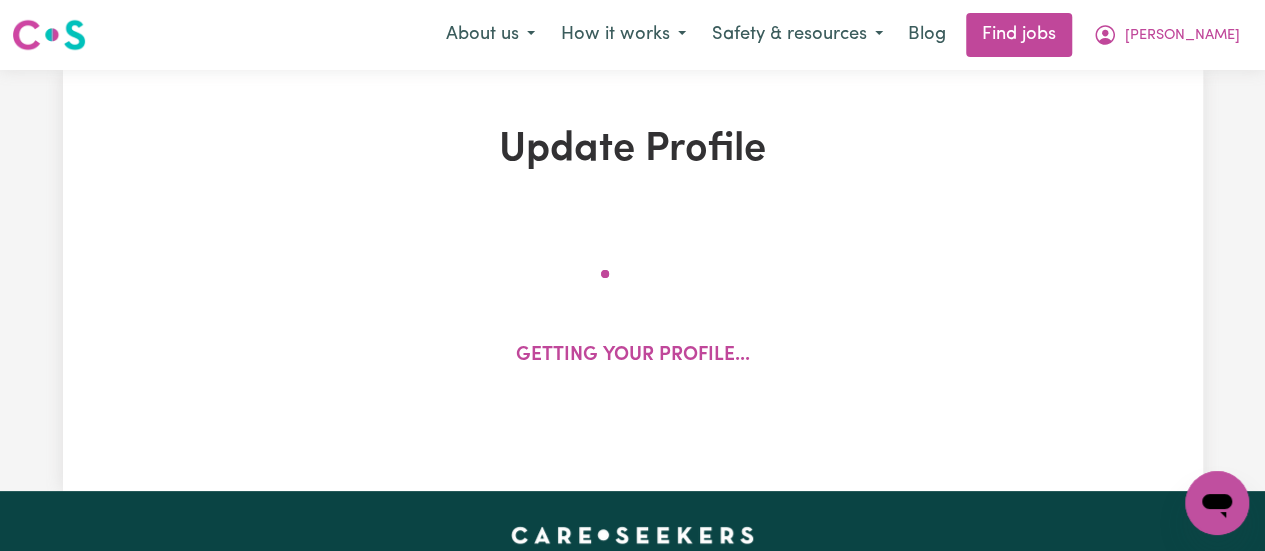 select on "[DEMOGRAPHIC_DATA]" 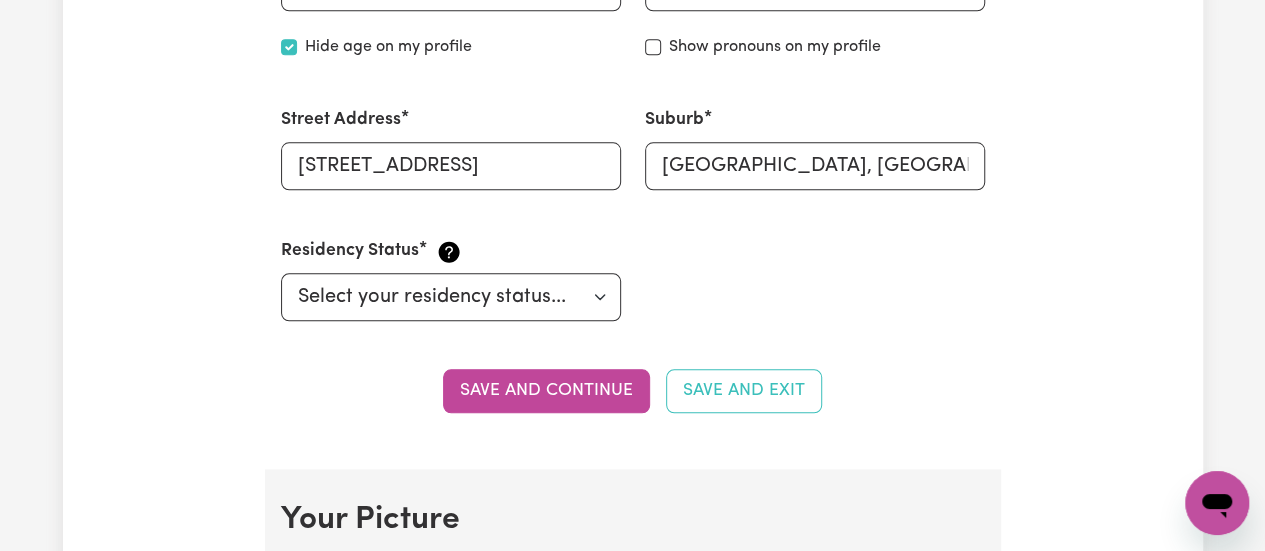 scroll, scrollTop: 1000, scrollLeft: 0, axis: vertical 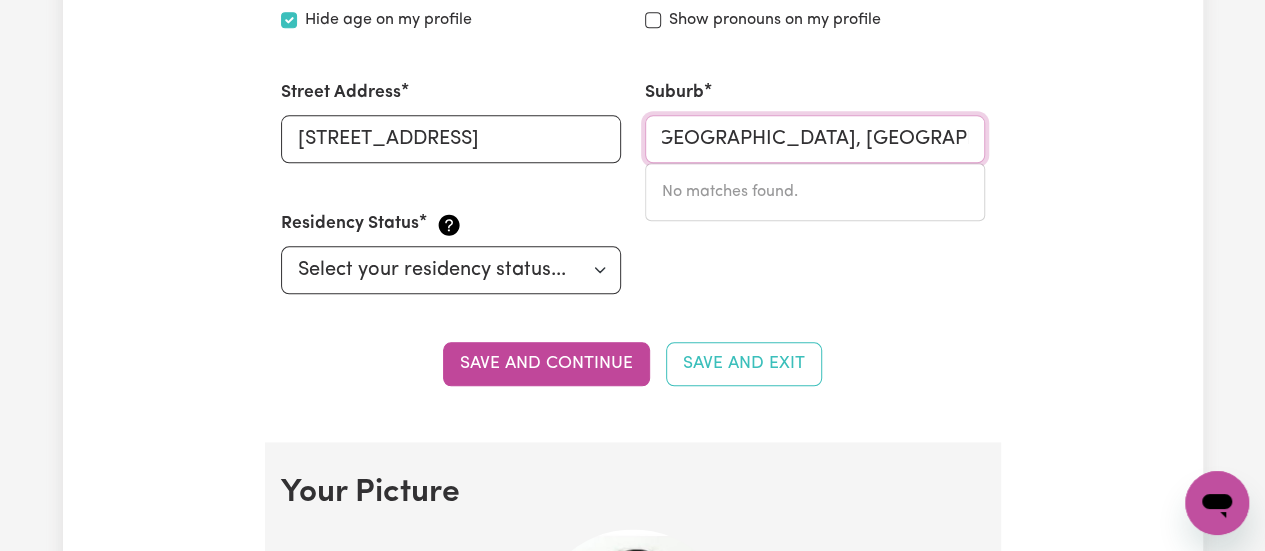 drag, startPoint x: 662, startPoint y: 143, endPoint x: 1004, endPoint y: 150, distance: 342.07162 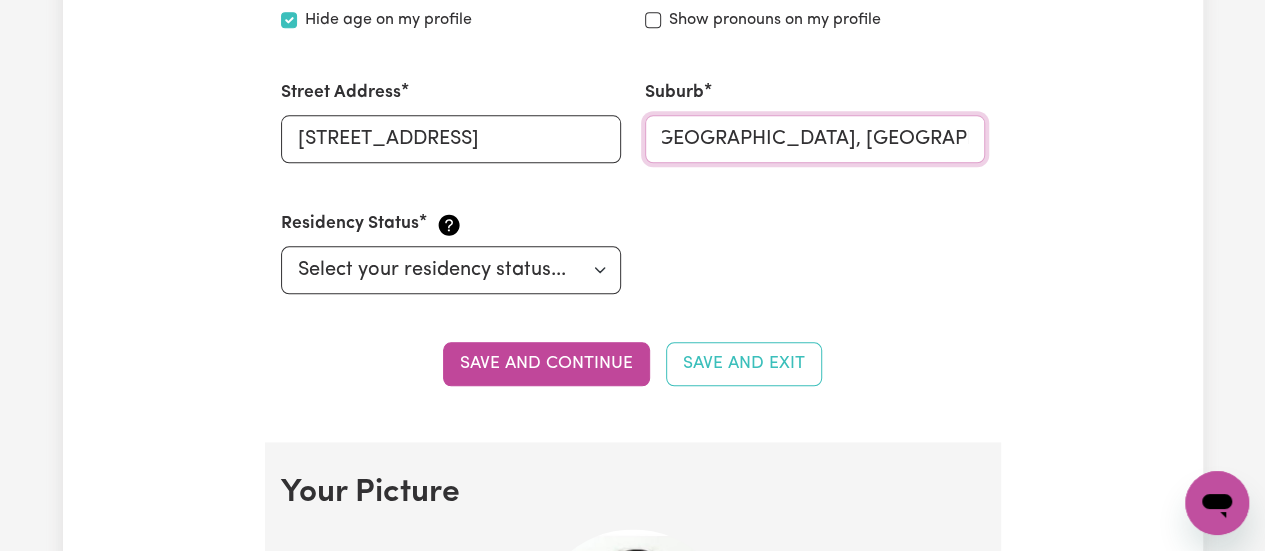 type on "m" 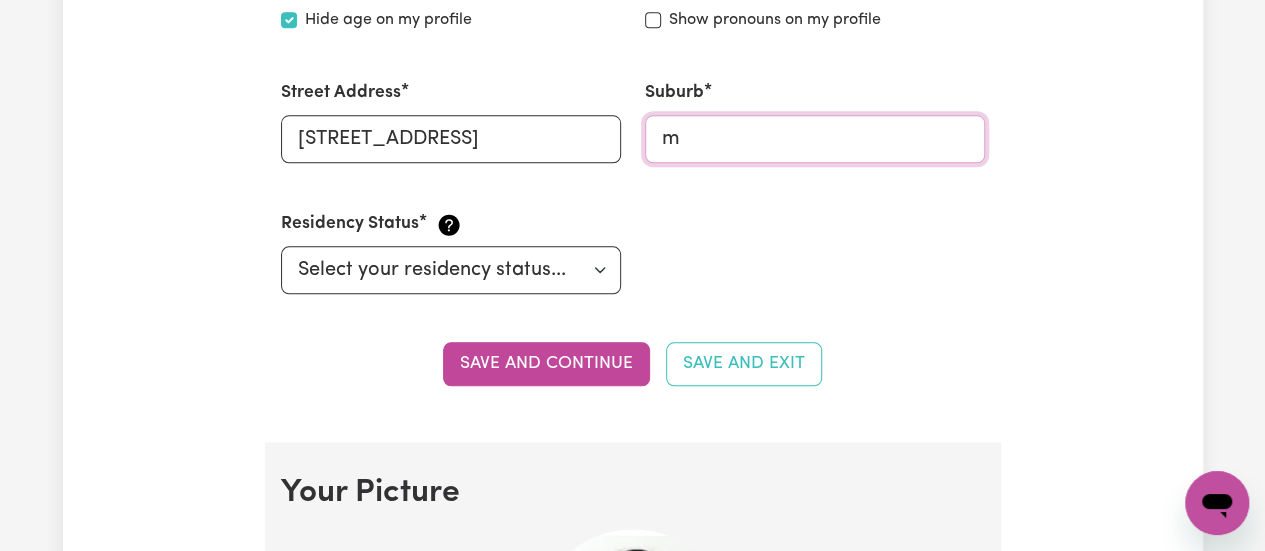 scroll, scrollTop: 0, scrollLeft: 0, axis: both 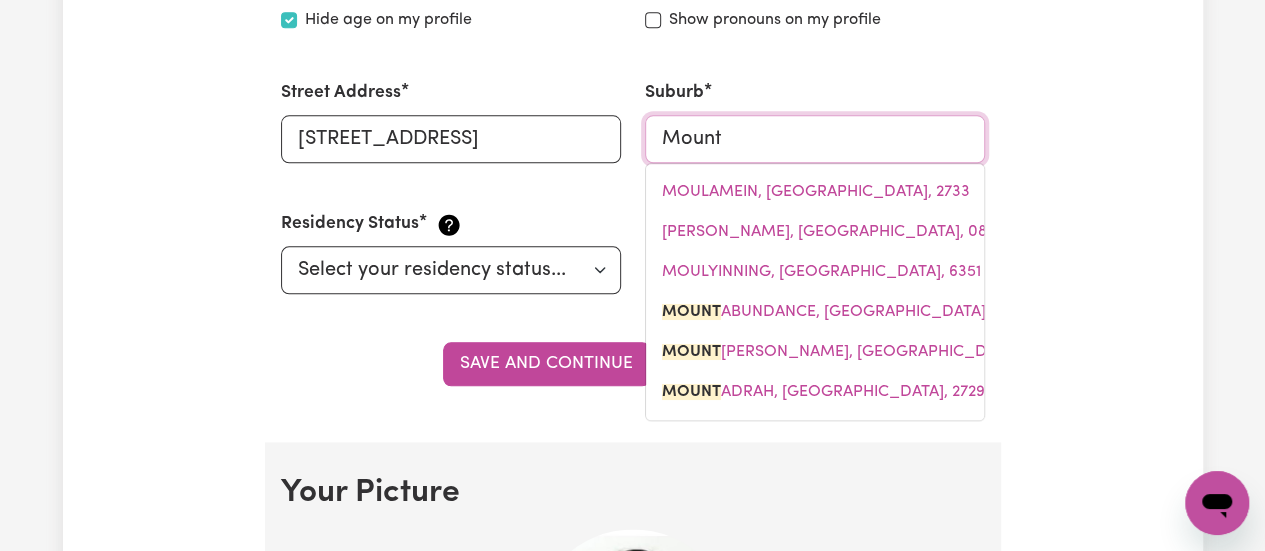 type on "Mount" 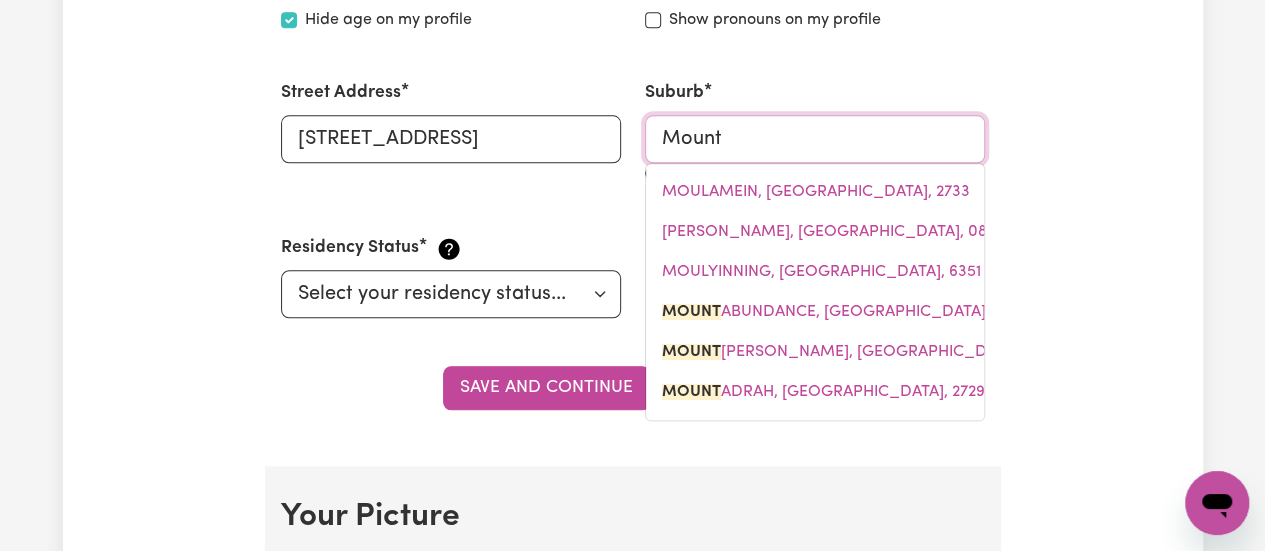 type on "Mount ABUNDANCE, [GEOGRAPHIC_DATA], 4455" 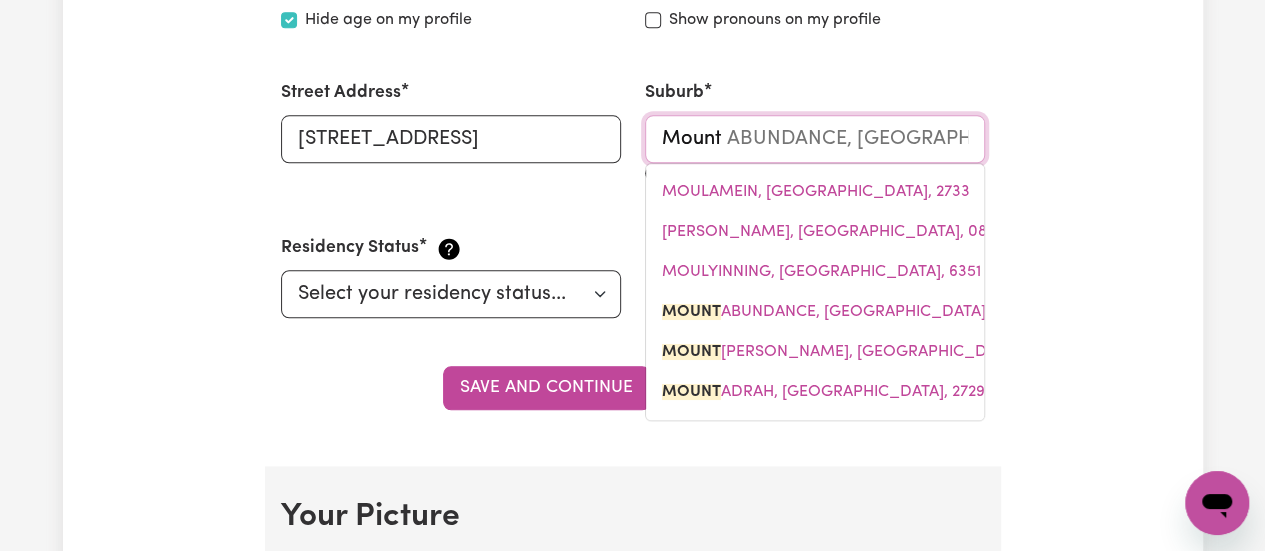 type on "Mount D" 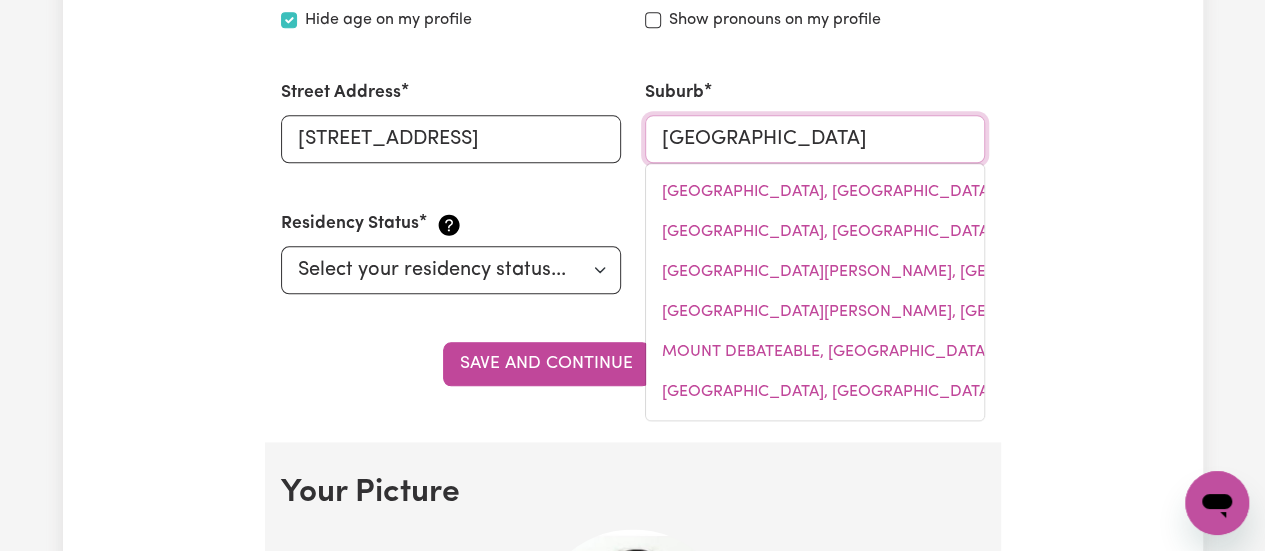 type on "[GEOGRAPHIC_DATA]" 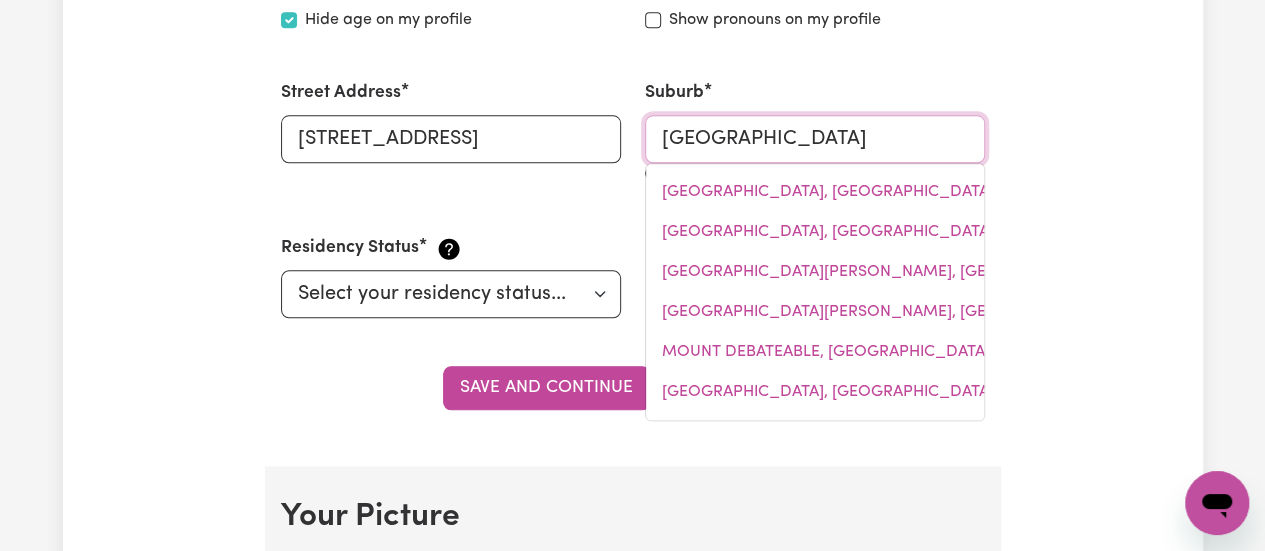 type on "[GEOGRAPHIC_DATA], [GEOGRAPHIC_DATA], 2770" 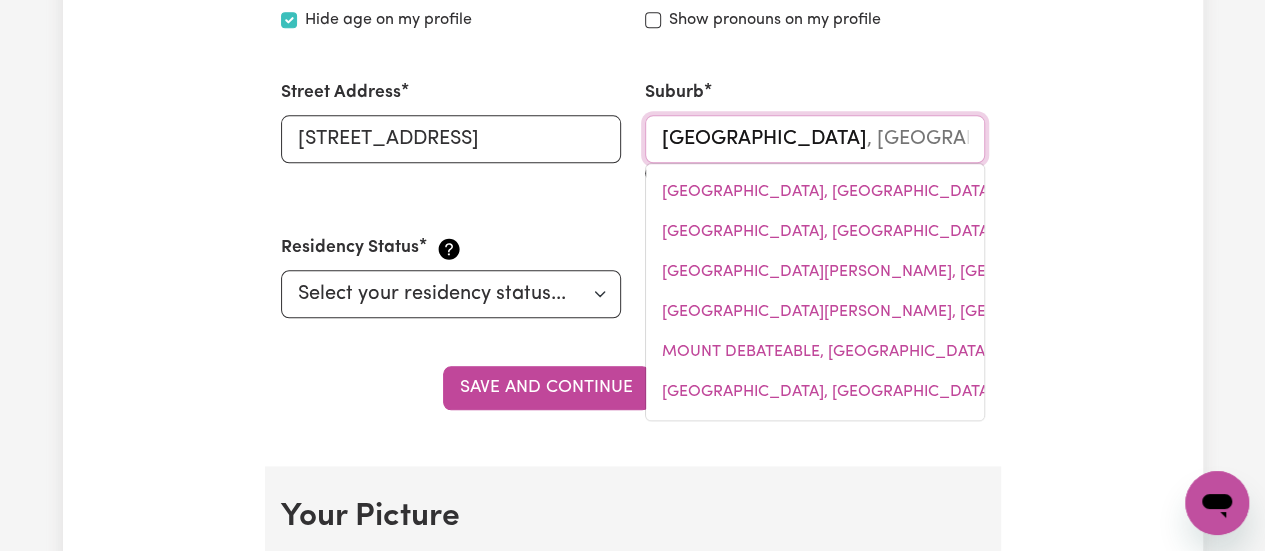 type on "Mount Druit" 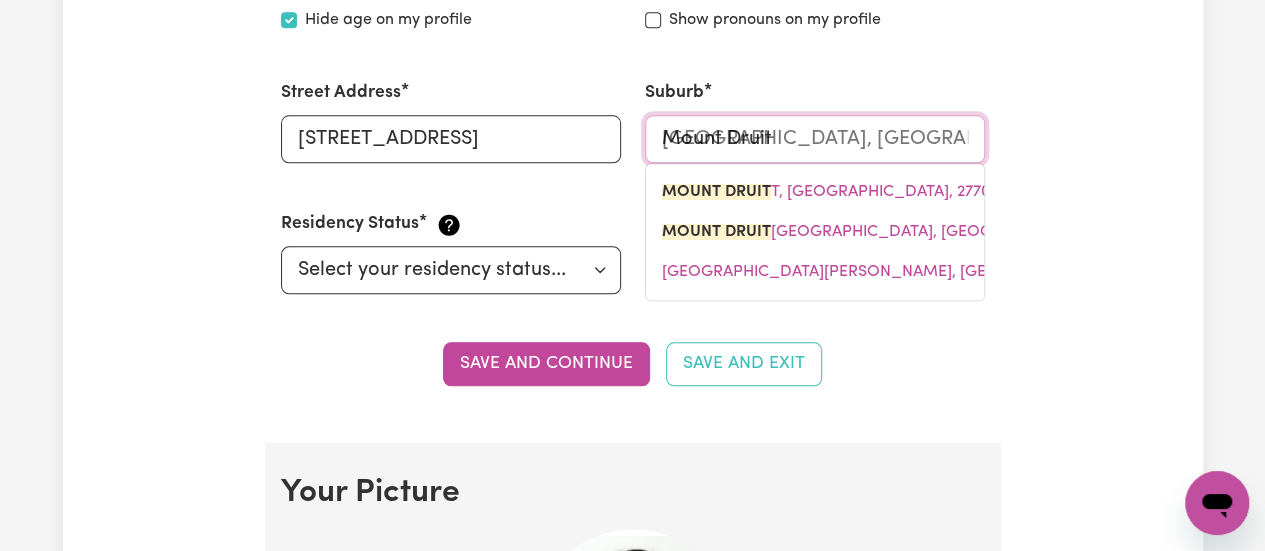 type on "Mount Druitt" 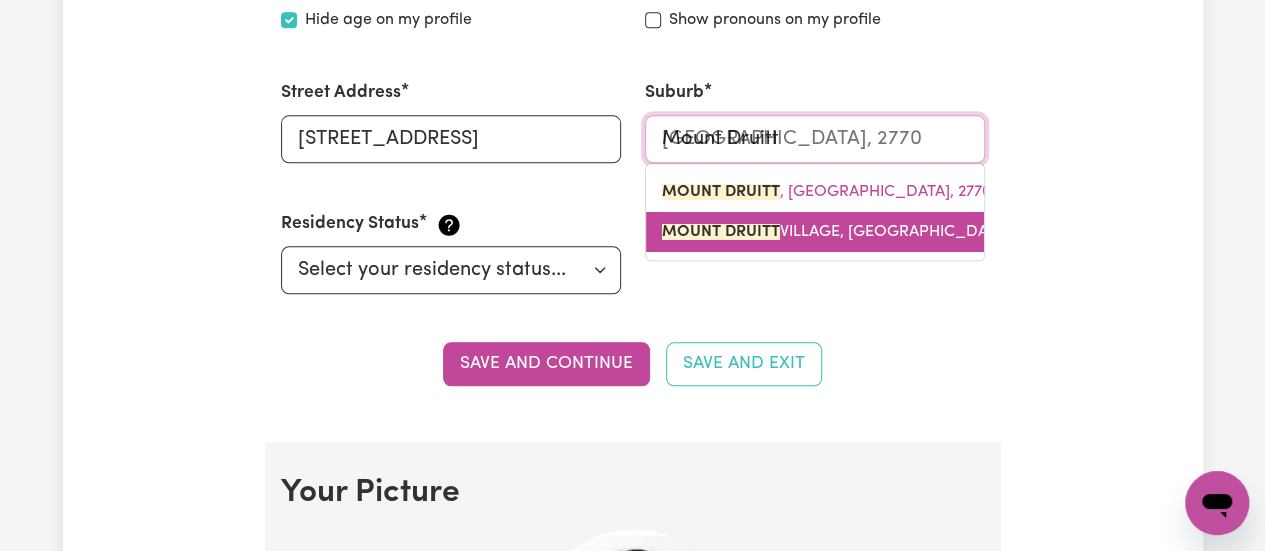 click on "[GEOGRAPHIC_DATA], [GEOGRAPHIC_DATA], 2770" at bounding box center [857, 232] 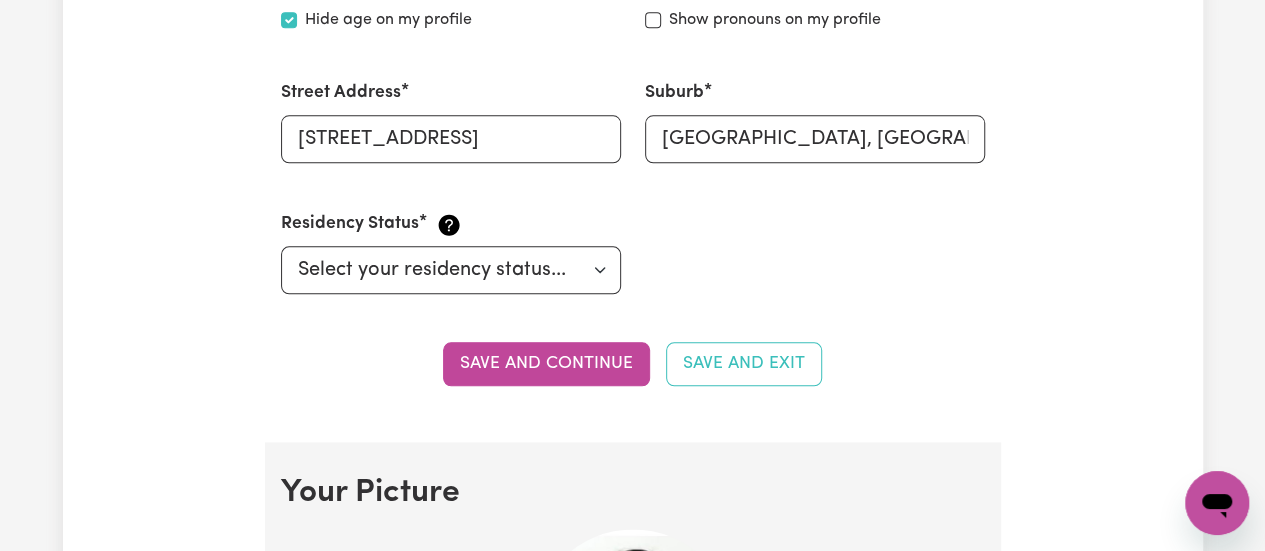 click on "Save and continue" at bounding box center [546, 364] 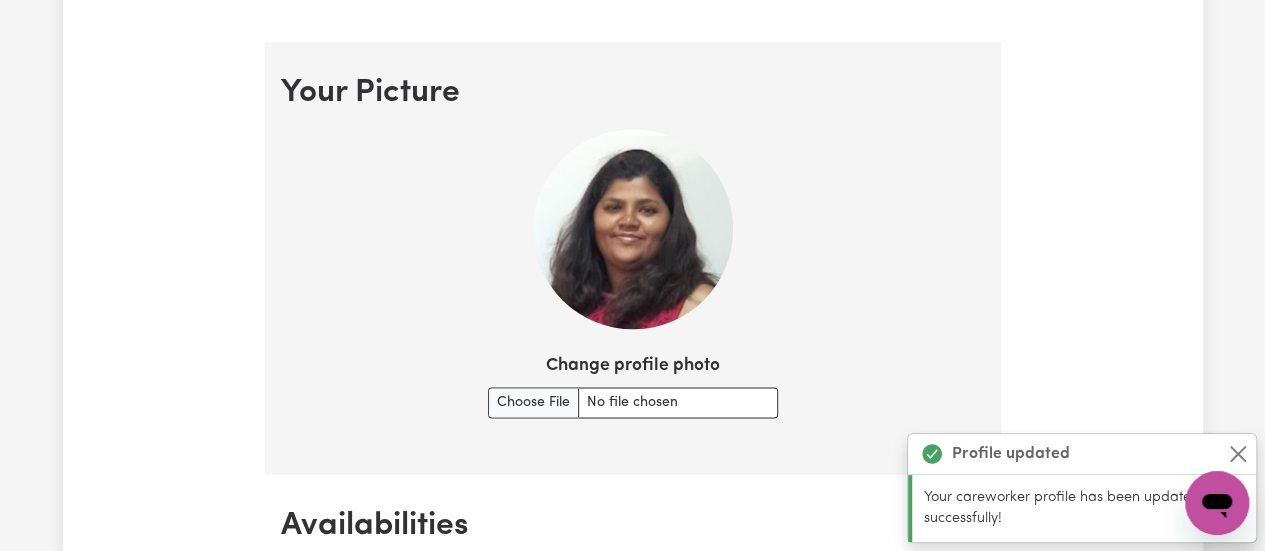scroll, scrollTop: 1900, scrollLeft: 0, axis: vertical 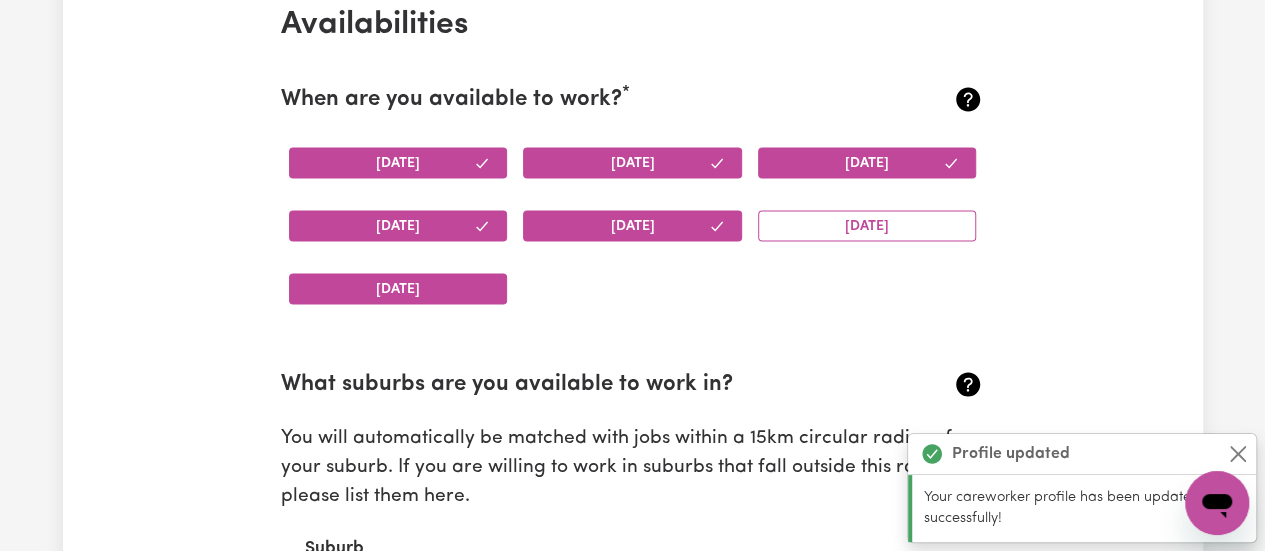 click on "[DATE]" at bounding box center [398, 289] 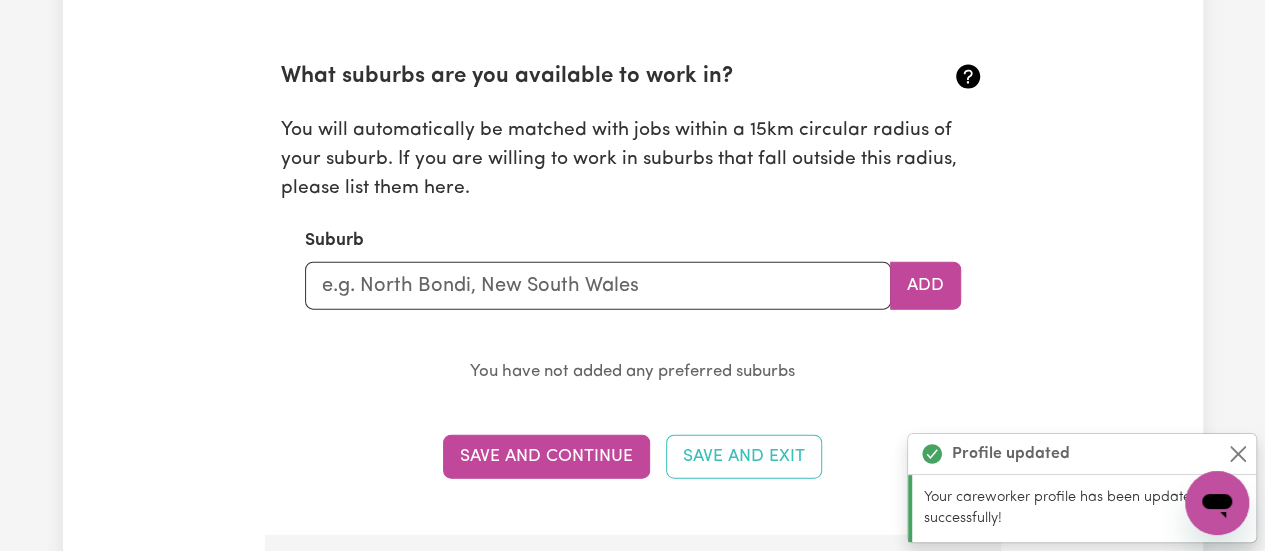 scroll, scrollTop: 2300, scrollLeft: 0, axis: vertical 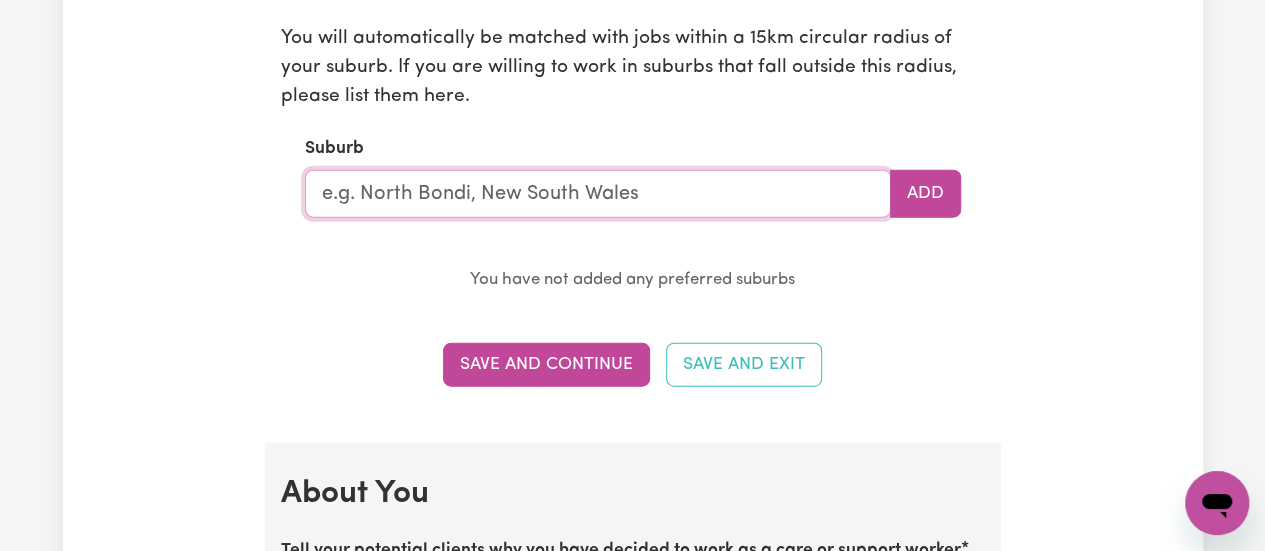 click at bounding box center (598, 194) 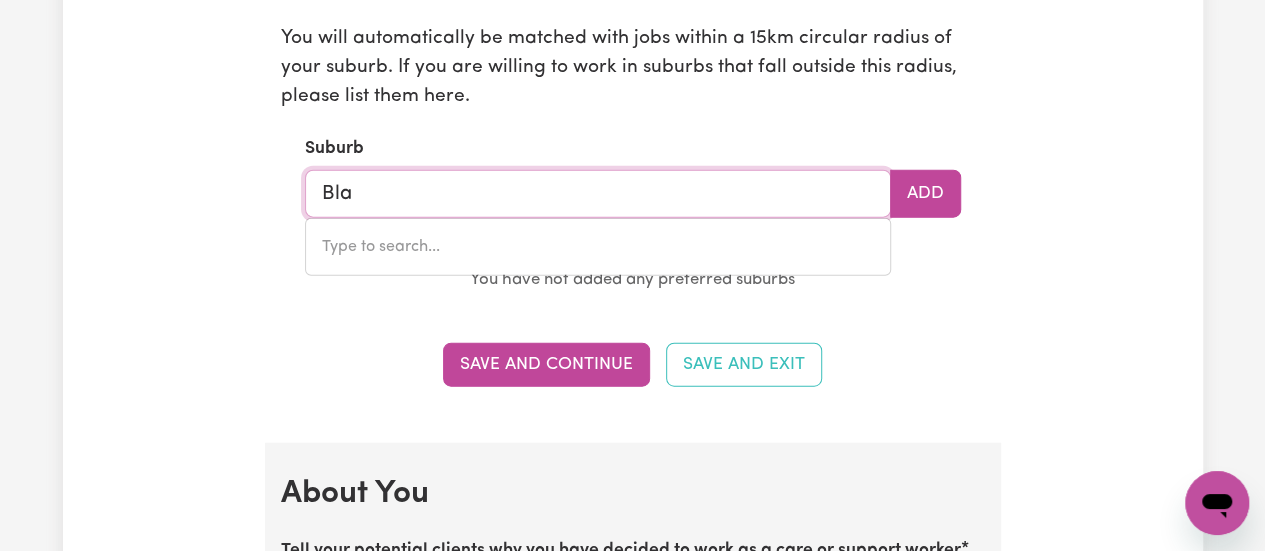 type on "Blac" 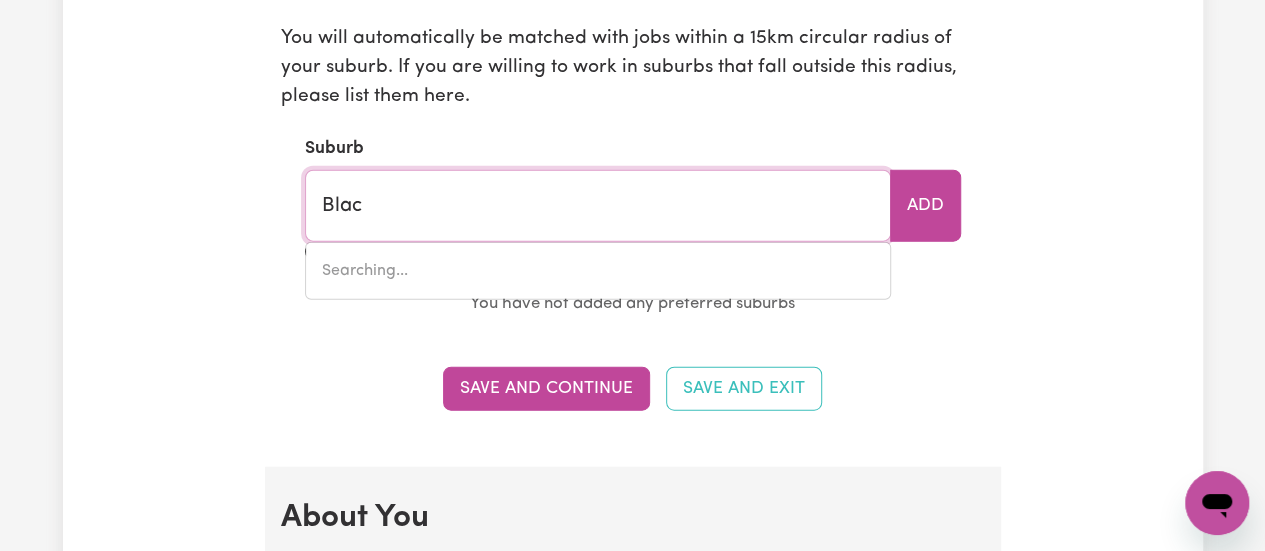 type on "[STREET_ADDRESS]" 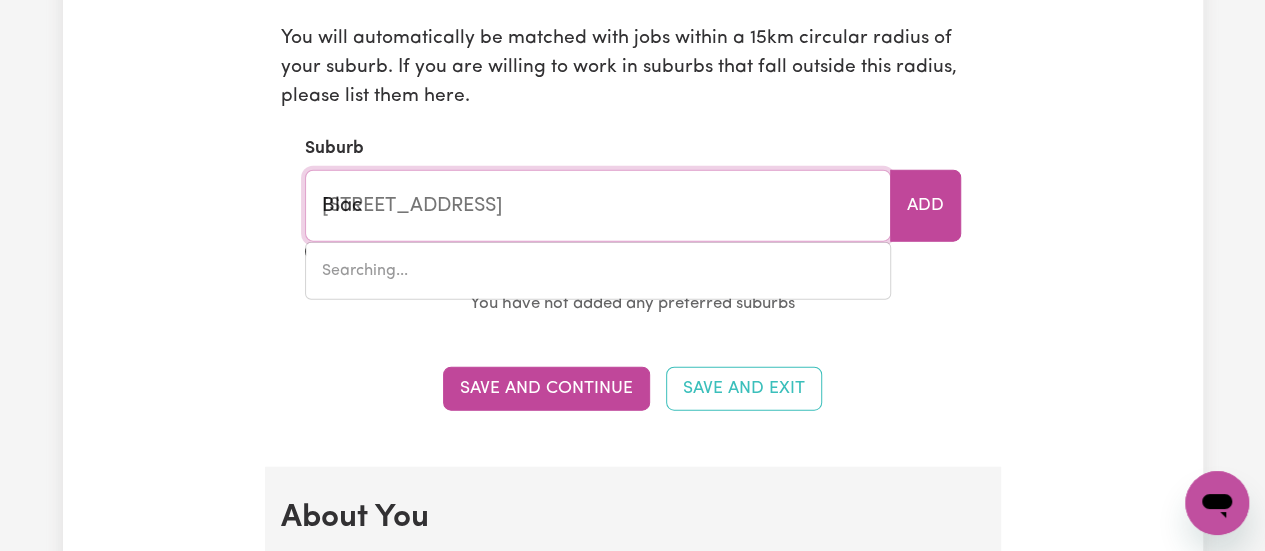 type on "Black" 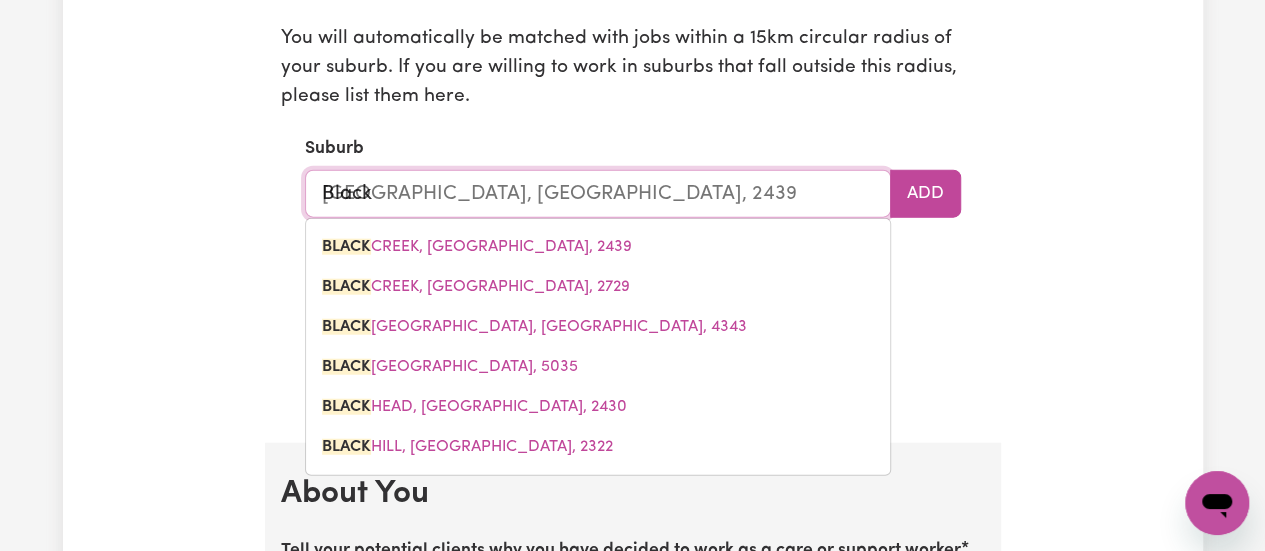 type on "Blackt" 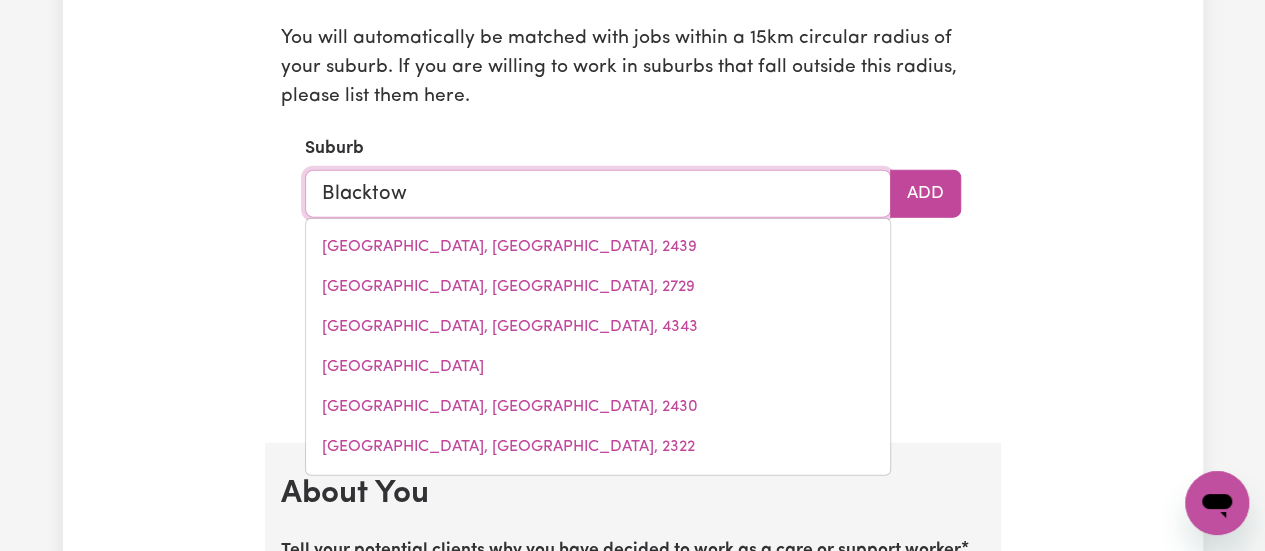 type on "[GEOGRAPHIC_DATA]" 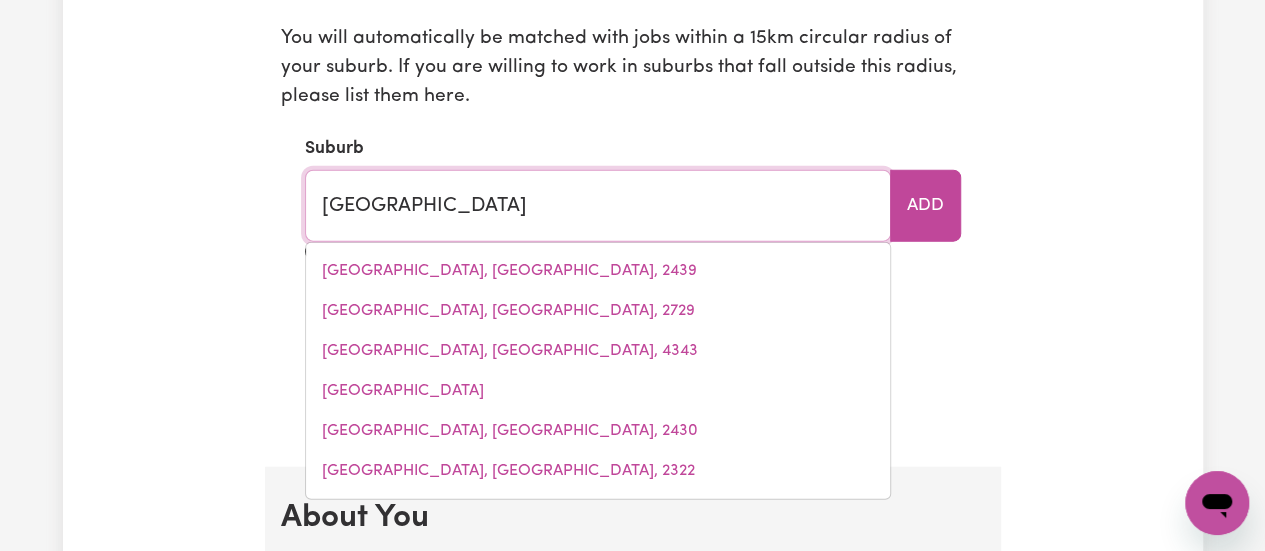 type on "[GEOGRAPHIC_DATA], [GEOGRAPHIC_DATA], 2148" 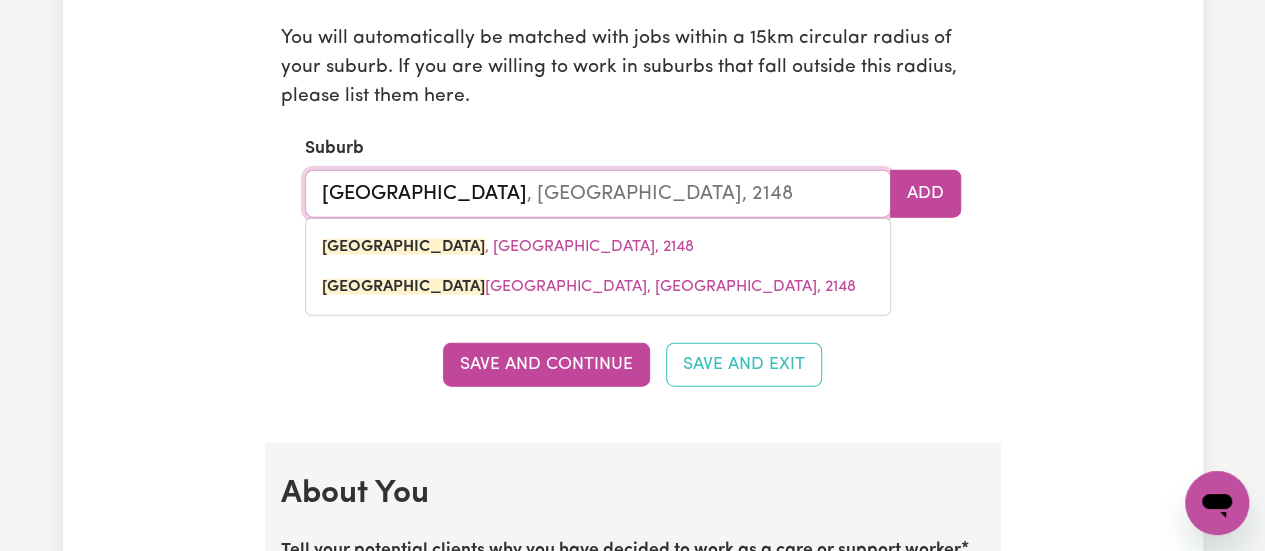 drag, startPoint x: 568, startPoint y: 234, endPoint x: 594, endPoint y: 232, distance: 26.076809 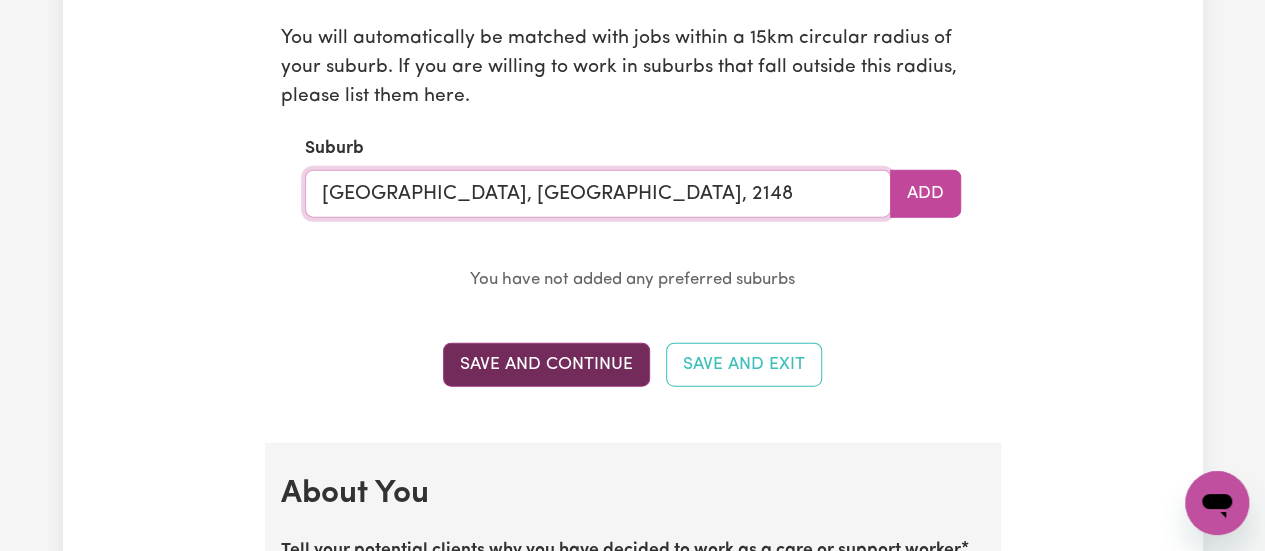 type on "[GEOGRAPHIC_DATA], [GEOGRAPHIC_DATA], 2148" 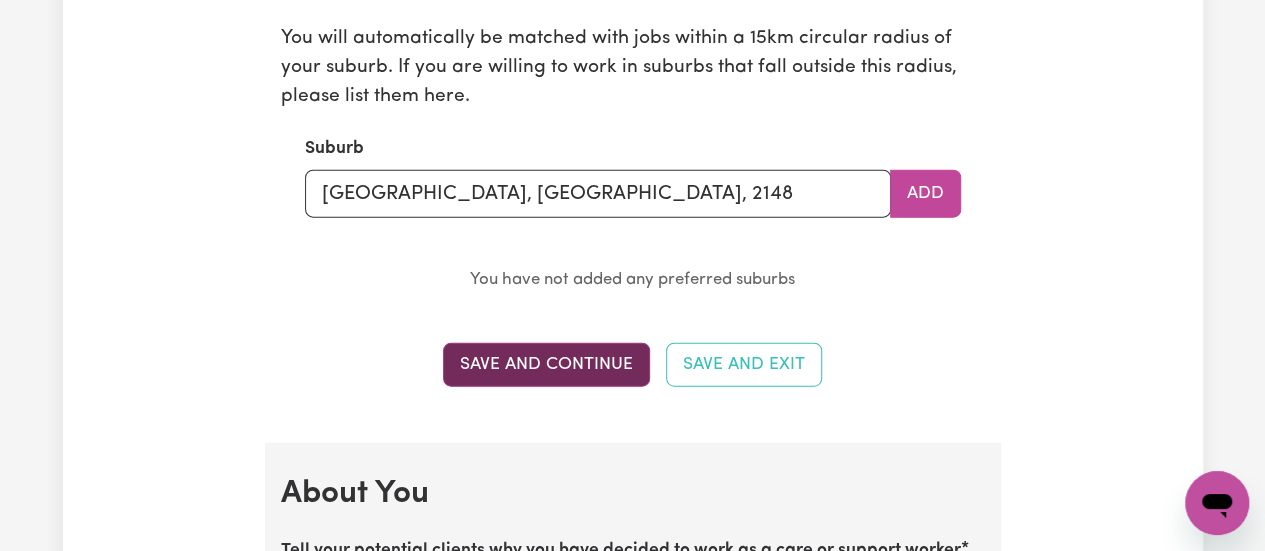 click on "Save and Continue" at bounding box center [546, 365] 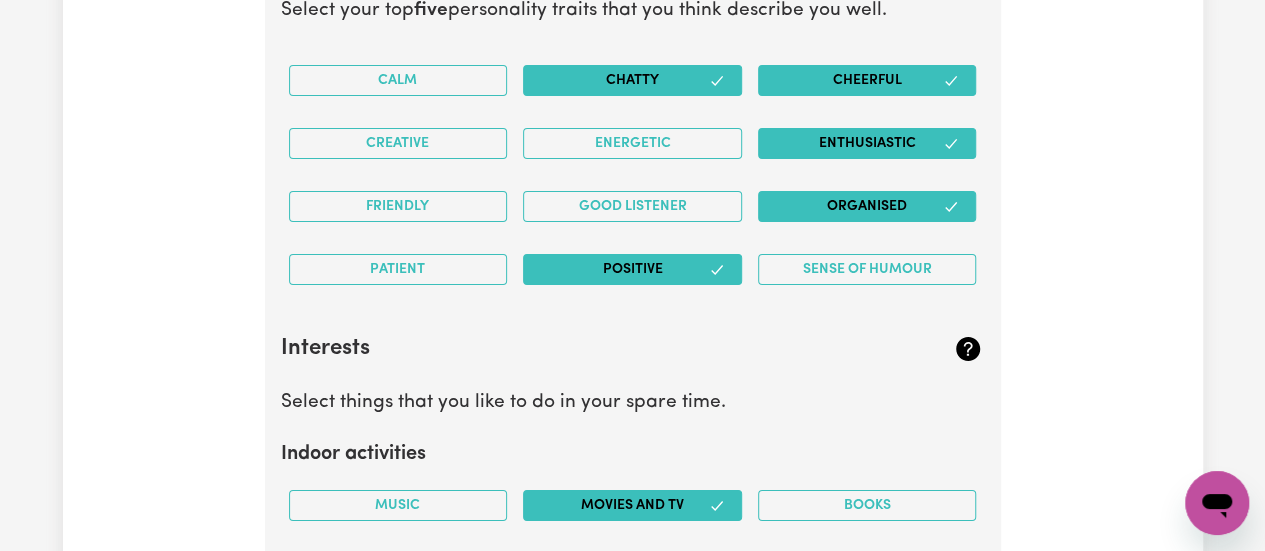 scroll, scrollTop: 3339, scrollLeft: 0, axis: vertical 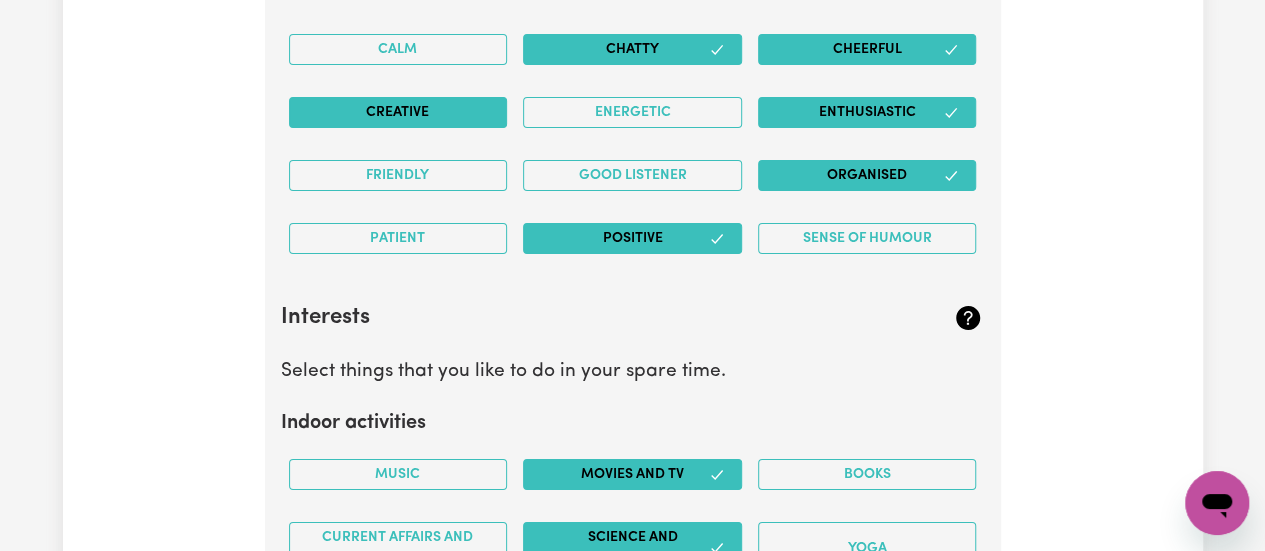 click on "Creative" at bounding box center (398, 112) 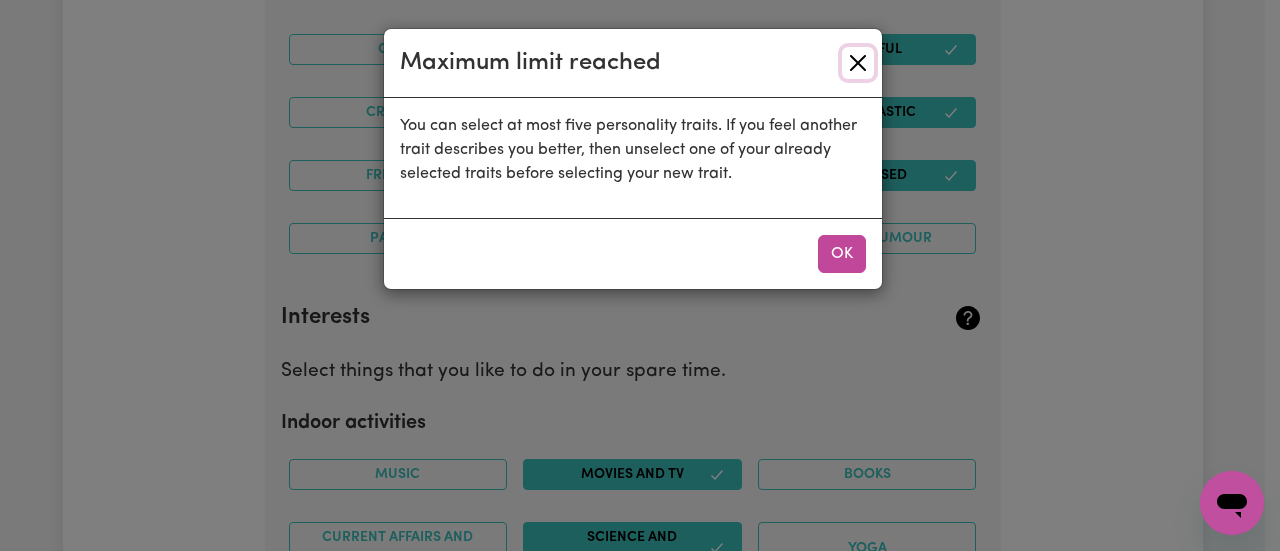 click at bounding box center [858, 63] 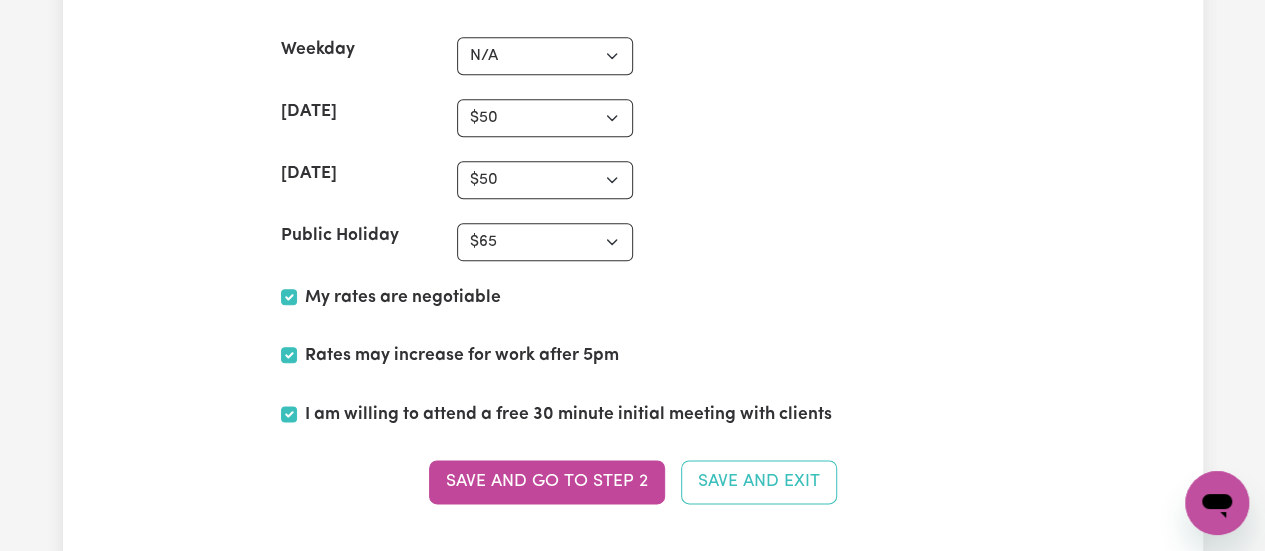 scroll, scrollTop: 4839, scrollLeft: 0, axis: vertical 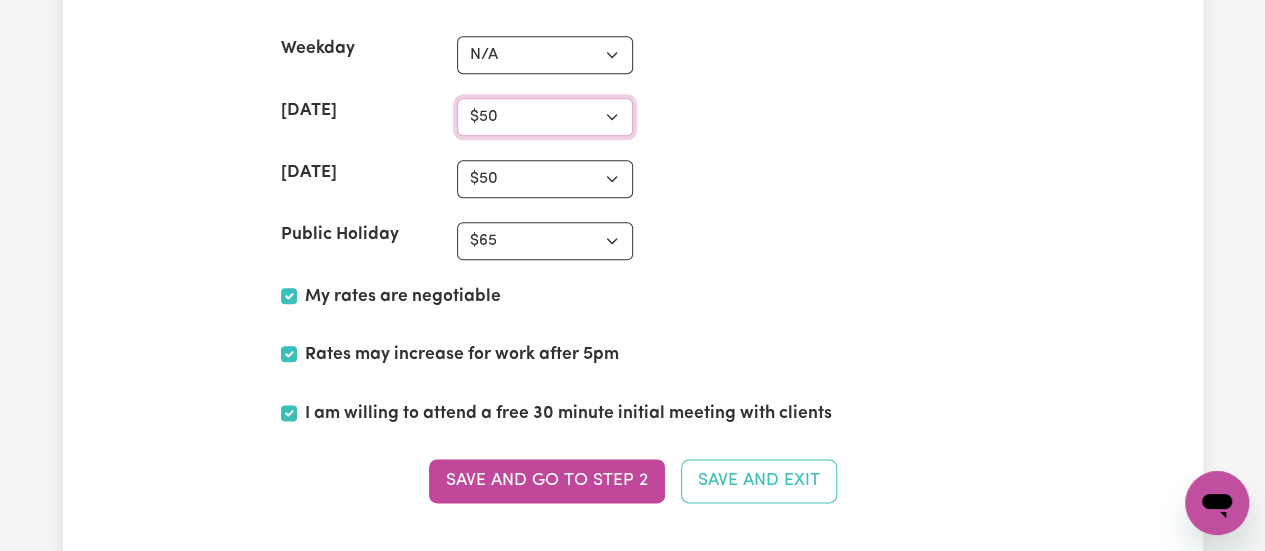 click on "N/A $37 $38 $39 $40 $41 $42 $43 $44 $45 $46 $47 $48 $49 $50 $51 $52 $53 $54 $55 $56 $57 $58 $59 $60 $61 $62 $63 $64 $65 $66 $67 $68 $69 $70 $71 $72 $73 $74 $75 $76 $77 $78 $79 $80 $81 $82 $83 $84 $85 $86 $87 $88 $89 $90 $91 $92 $93 $94 $95 $96 $97 $98 $99 $100 $101 $102 $103 $104 $105 $106 $107 $108 $109 $110 $111 $112 $113 $114 $115 $116 $117 $118 $119 $120 $121 $122 $123 $124 $125 $126 $127 $128 $129 $130 $131 $132 $133 $134 $135 $136 $137 $138 $139 $140 $141 $142 $143 $144 $145 $146 $147 $148 $149 $150 $151 $152 $153 $154 $155 $156 $157 $158 $159 $160 $161 $162" at bounding box center [545, 117] 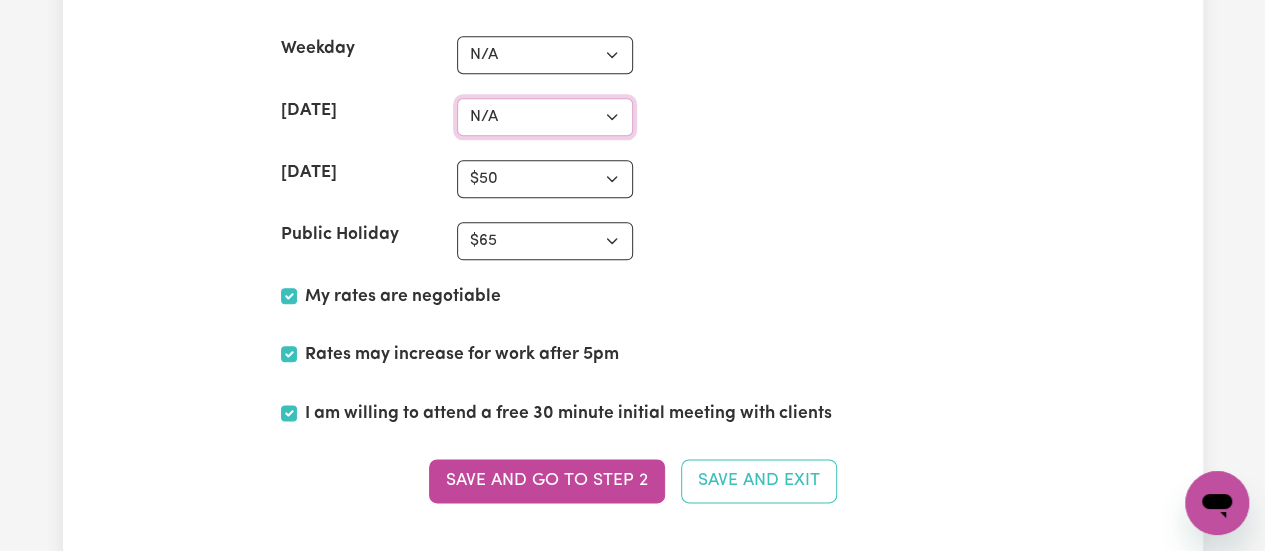 click on "N/A $37 $38 $39 $40 $41 $42 $43 $44 $45 $46 $47 $48 $49 $50 $51 $52 $53 $54 $55 $56 $57 $58 $59 $60 $61 $62 $63 $64 $65 $66 $67 $68 $69 $70 $71 $72 $73 $74 $75 $76 $77 $78 $79 $80 $81 $82 $83 $84 $85 $86 $87 $88 $89 $90 $91 $92 $93 $94 $95 $96 $97 $98 $99 $100 $101 $102 $103 $104 $105 $106 $107 $108 $109 $110 $111 $112 $113 $114 $115 $116 $117 $118 $119 $120 $121 $122 $123 $124 $125 $126 $127 $128 $129 $130 $131 $132 $133 $134 $135 $136 $137 $138 $139 $140 $141 $142 $143 $144 $145 $146 $147 $148 $149 $150 $151 $152 $153 $154 $155 $156 $157 $158 $159 $160 $161 $162" at bounding box center [545, 117] 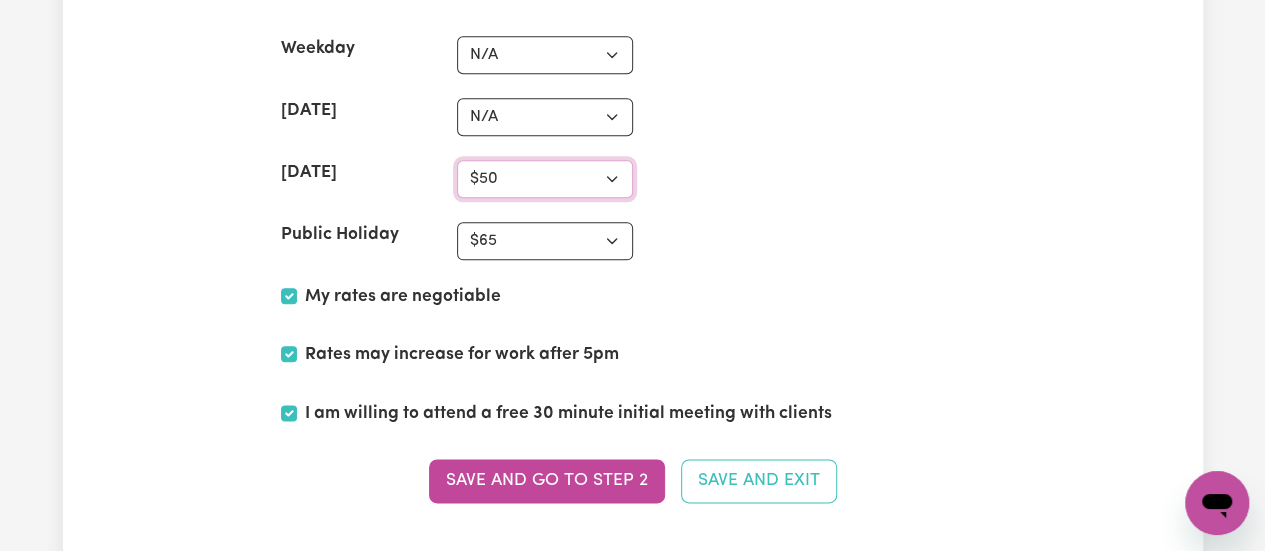 click on "N/A $37 $38 $39 $40 $41 $42 $43 $44 $45 $46 $47 $48 $49 $50 $51 $52 $53 $54 $55 $56 $57 $58 $59 $60 $61 $62 $63 $64 $65 $66 $67 $68 $69 $70 $71 $72 $73 $74 $75 $76 $77 $78 $79 $80 $81 $82 $83 $84 $85 $86 $87 $88 $89 $90 $91 $92 $93 $94 $95 $96 $97 $98 $99 $100 $101 $102 $103 $104 $105 $106 $107 $108 $109 $110 $111 $112 $113 $114 $115 $116 $117 $118 $119 $120 $121 $122 $123 $124 $125 $126 $127 $128 $129 $130 $131 $132 $133 $134 $135 $136 $137 $138 $139 $140 $141 $142 $143 $144 $145 $146 $147 $148 $149 $150 $151 $152 $153 $154 $155 $156 $157 $158 $159 $160 $161 $162" at bounding box center (545, 179) 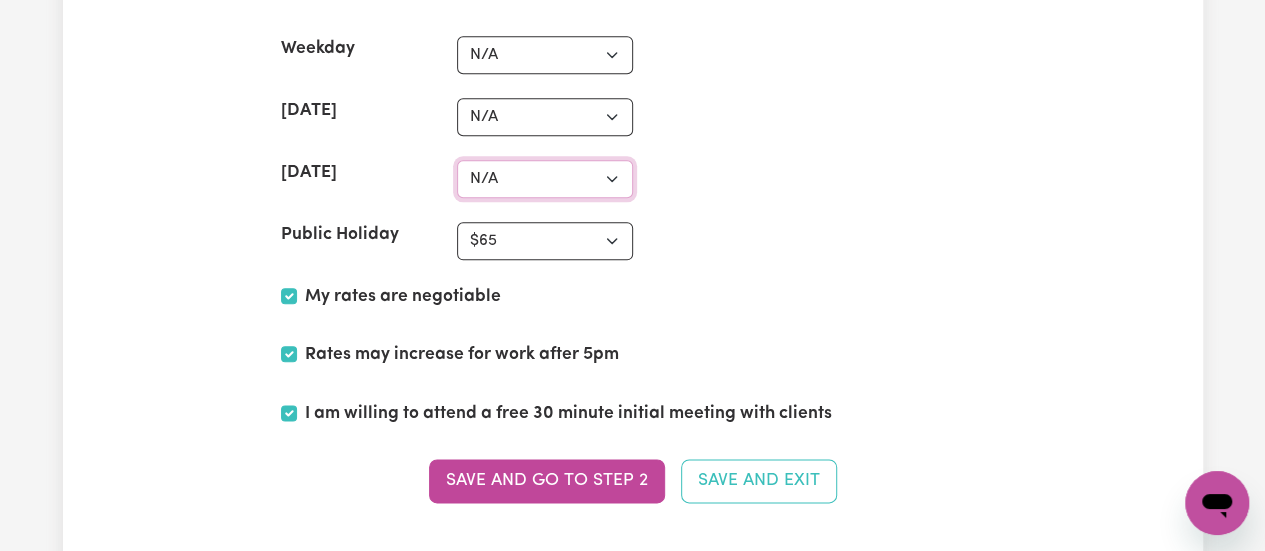 click on "N/A $37 $38 $39 $40 $41 $42 $43 $44 $45 $46 $47 $48 $49 $50 $51 $52 $53 $54 $55 $56 $57 $58 $59 $60 $61 $62 $63 $64 $65 $66 $67 $68 $69 $70 $71 $72 $73 $74 $75 $76 $77 $78 $79 $80 $81 $82 $83 $84 $85 $86 $87 $88 $89 $90 $91 $92 $93 $94 $95 $96 $97 $98 $99 $100 $101 $102 $103 $104 $105 $106 $107 $108 $109 $110 $111 $112 $113 $114 $115 $116 $117 $118 $119 $120 $121 $122 $123 $124 $125 $126 $127 $128 $129 $130 $131 $132 $133 $134 $135 $136 $137 $138 $139 $140 $141 $142 $143 $144 $145 $146 $147 $148 $149 $150 $151 $152 $153 $154 $155 $156 $157 $158 $159 $160 $161 $162" at bounding box center (545, 179) 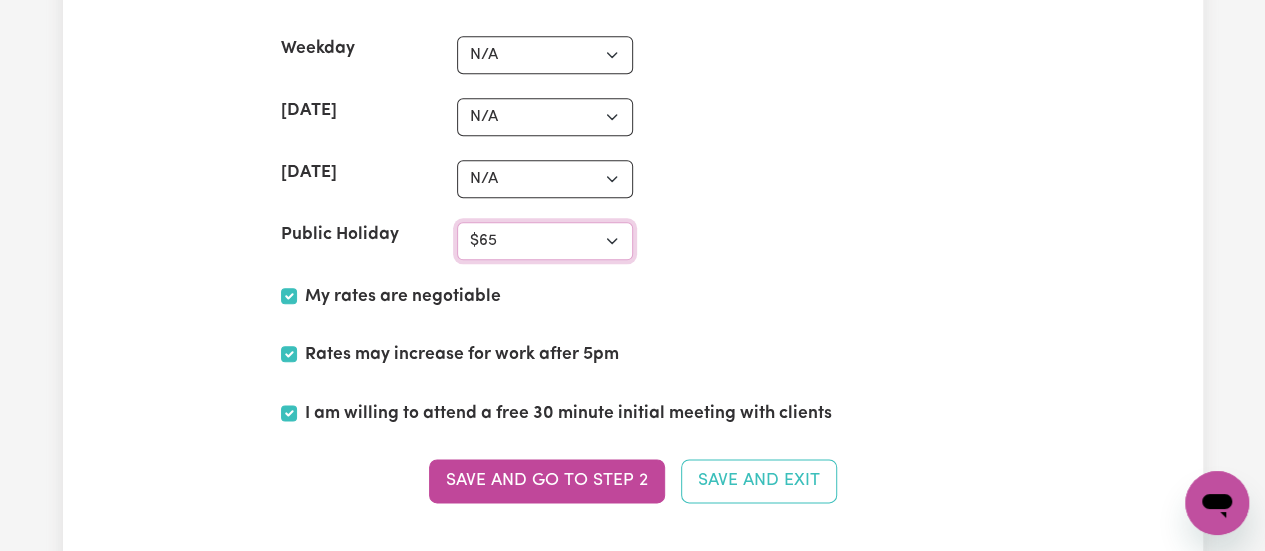 click on "N/A $37 $38 $39 $40 $41 $42 $43 $44 $45 $46 $47 $48 $49 $50 $51 $52 $53 $54 $55 $56 $57 $58 $59 $60 $61 $62 $63 $64 $65 $66 $67 $68 $69 $70 $71 $72 $73 $74 $75 $76 $77 $78 $79 $80 $81 $82 $83 $84 $85 $86 $87 $88 $89 $90 $91 $92 $93 $94 $95 $96 $97 $98 $99 $100 $101 $102 $103 $104 $105 $106 $107 $108 $109 $110 $111 $112 $113 $114 $115 $116 $117 $118 $119 $120 $121 $122 $123 $124 $125 $126 $127 $128 $129 $130 $131 $132 $133 $134 $135 $136 $137 $138 $139 $140 $141 $142 $143 $144 $145 $146 $147 $148 $149 $150 $151 $152 $153 $154 $155 $156 $157 $158 $159 $160 $161 $162" at bounding box center (545, 241) 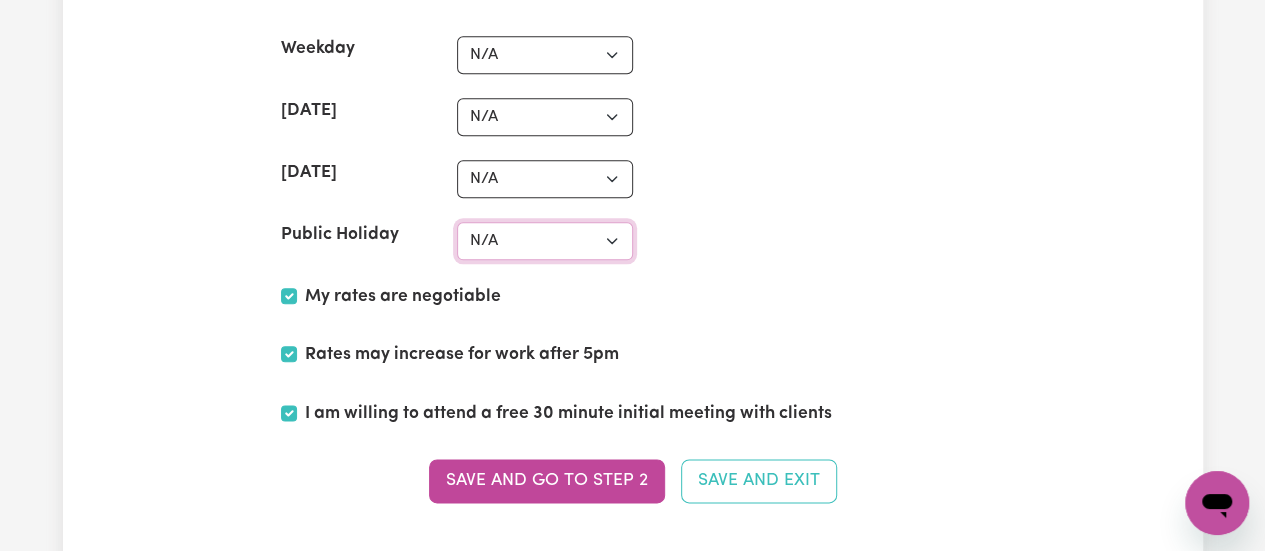 click on "N/A $37 $38 $39 $40 $41 $42 $43 $44 $45 $46 $47 $48 $49 $50 $51 $52 $53 $54 $55 $56 $57 $58 $59 $60 $61 $62 $63 $64 $65 $66 $67 $68 $69 $70 $71 $72 $73 $74 $75 $76 $77 $78 $79 $80 $81 $82 $83 $84 $85 $86 $87 $88 $89 $90 $91 $92 $93 $94 $95 $96 $97 $98 $99 $100 $101 $102 $103 $104 $105 $106 $107 $108 $109 $110 $111 $112 $113 $114 $115 $116 $117 $118 $119 $120 $121 $122 $123 $124 $125 $126 $127 $128 $129 $130 $131 $132 $133 $134 $135 $136 $137 $138 $139 $140 $141 $142 $143 $144 $145 $146 $147 $148 $149 $150 $151 $152 $153 $154 $155 $156 $157 $158 $159 $160 $161 $162" at bounding box center (545, 241) 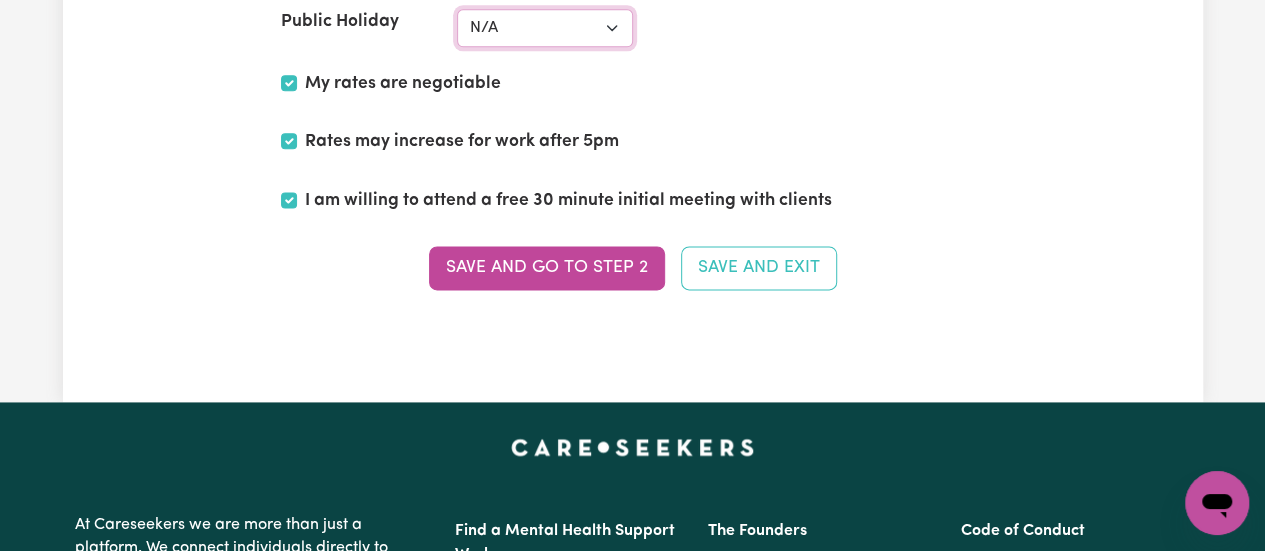 scroll, scrollTop: 4839, scrollLeft: 0, axis: vertical 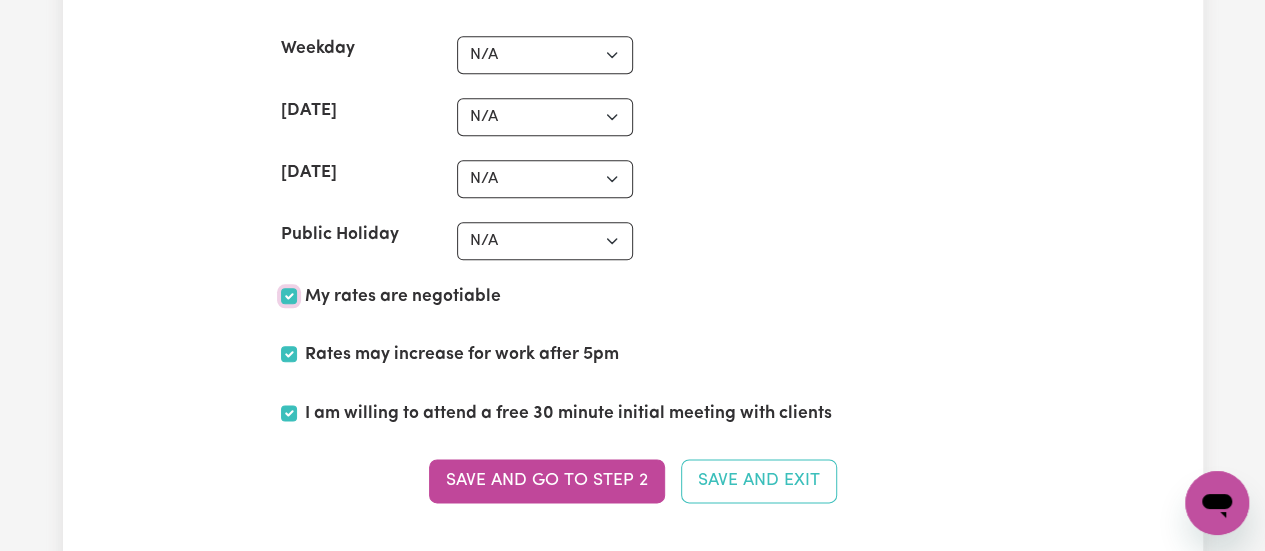 click on "My rates are negotiable" at bounding box center [289, 296] 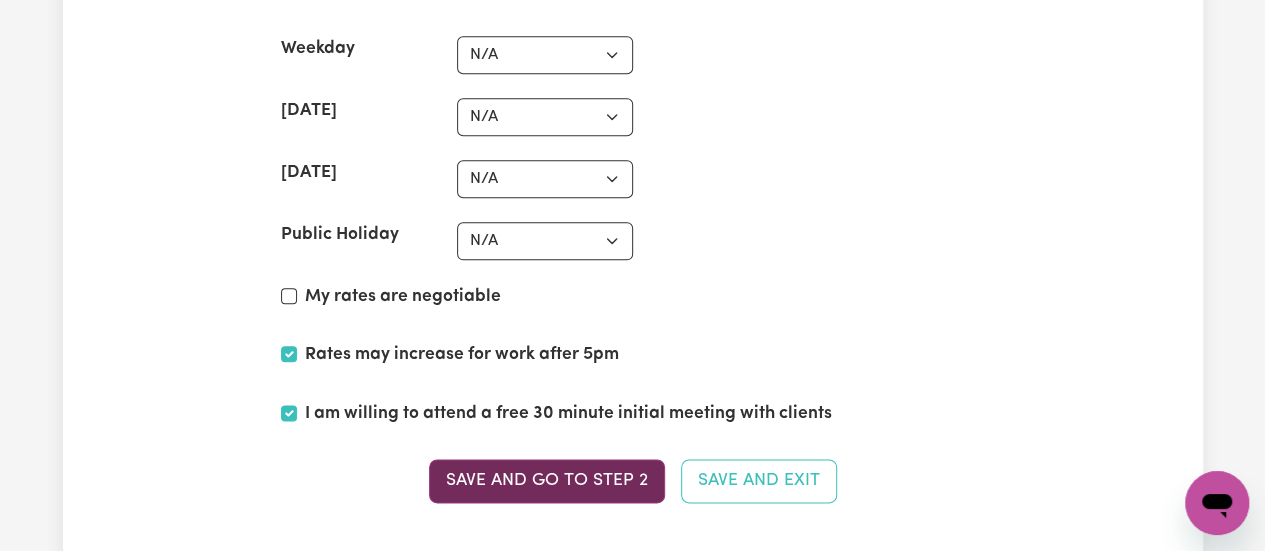 click on "Save and go to Step 2" at bounding box center [547, 481] 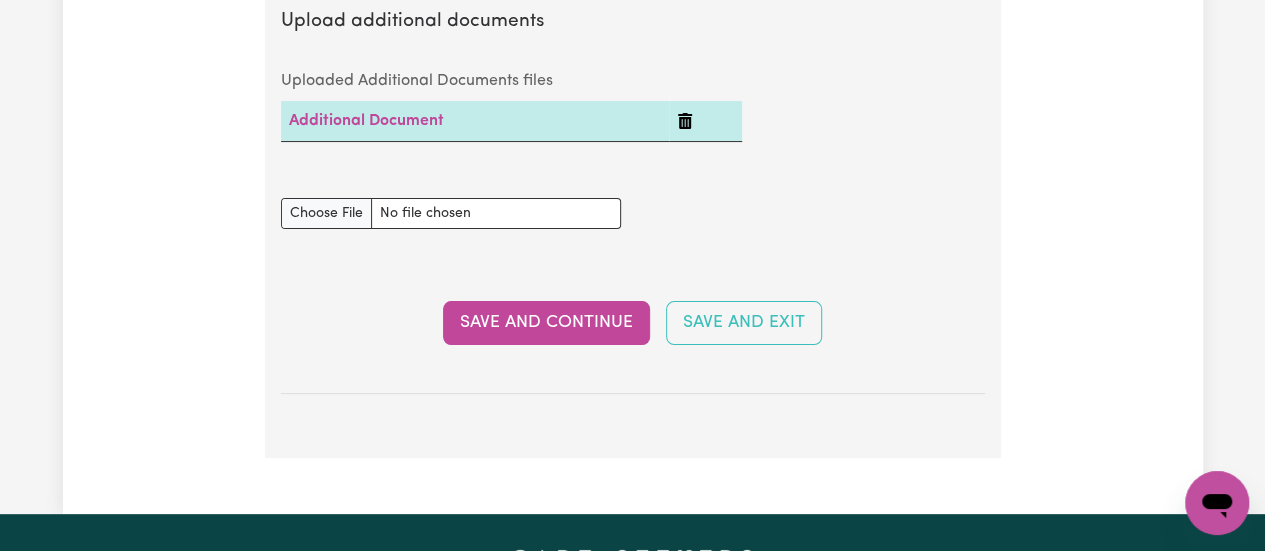 scroll, scrollTop: 3800, scrollLeft: 0, axis: vertical 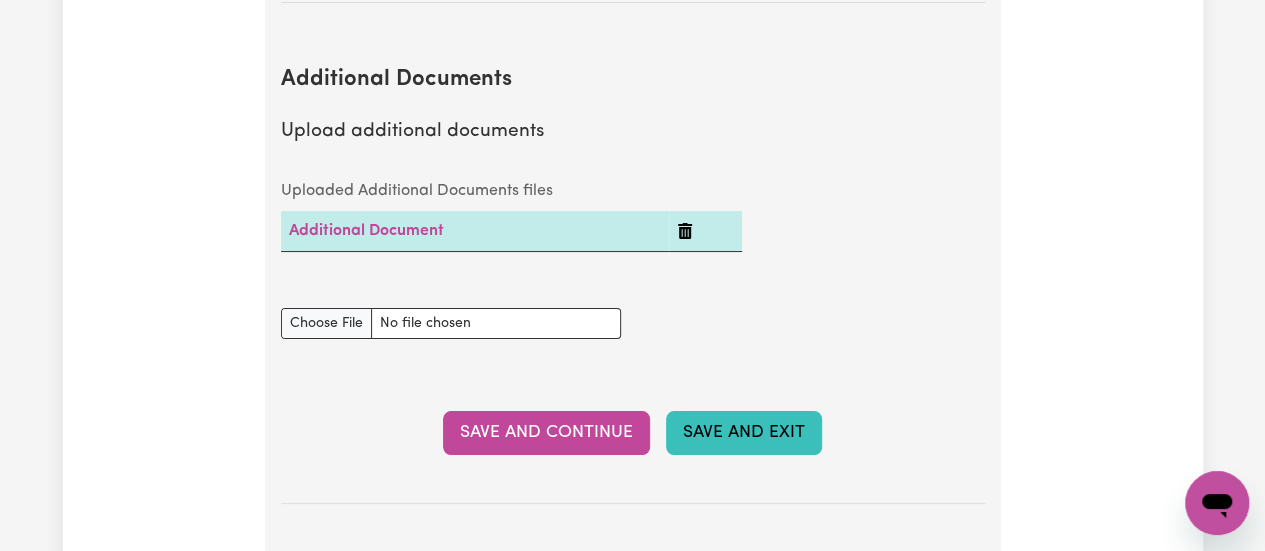 click on "Save and Exit" at bounding box center [744, 433] 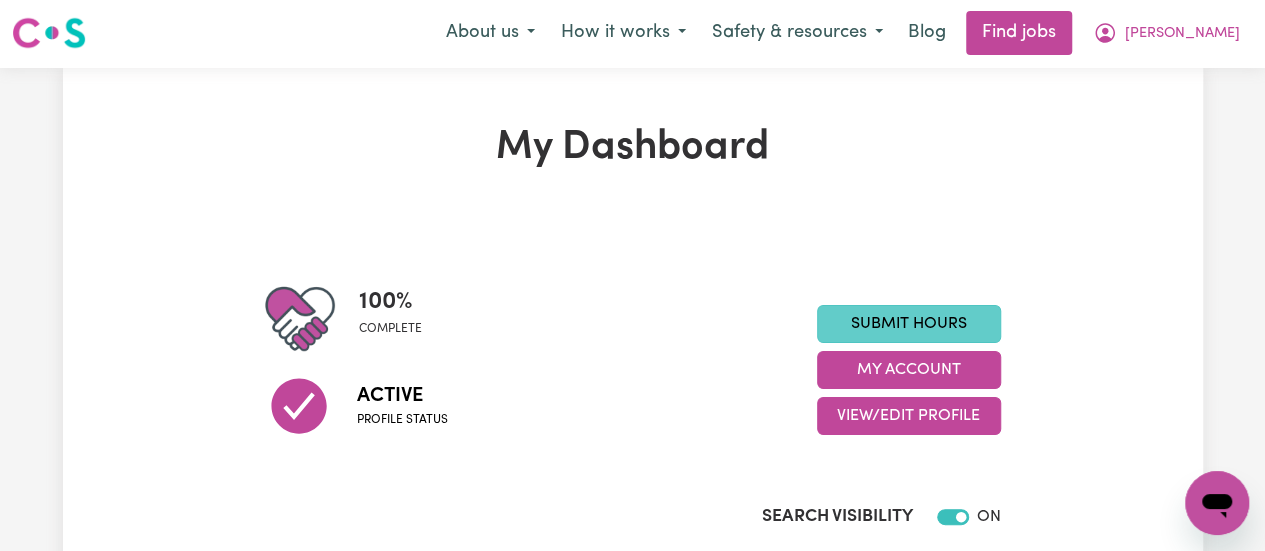 scroll, scrollTop: 0, scrollLeft: 0, axis: both 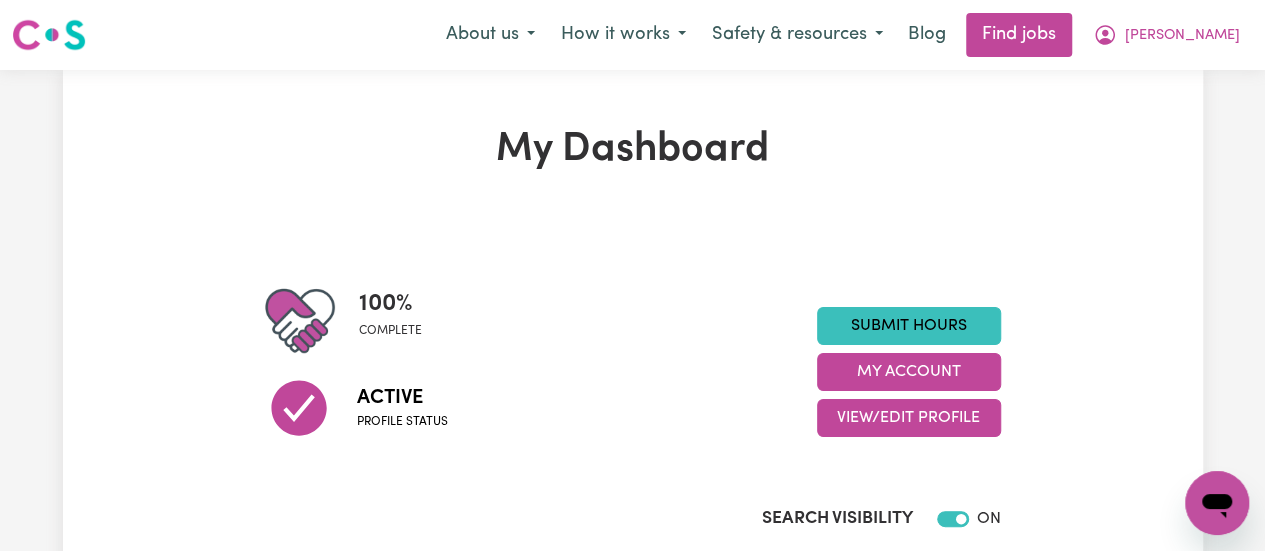 type on "x" 